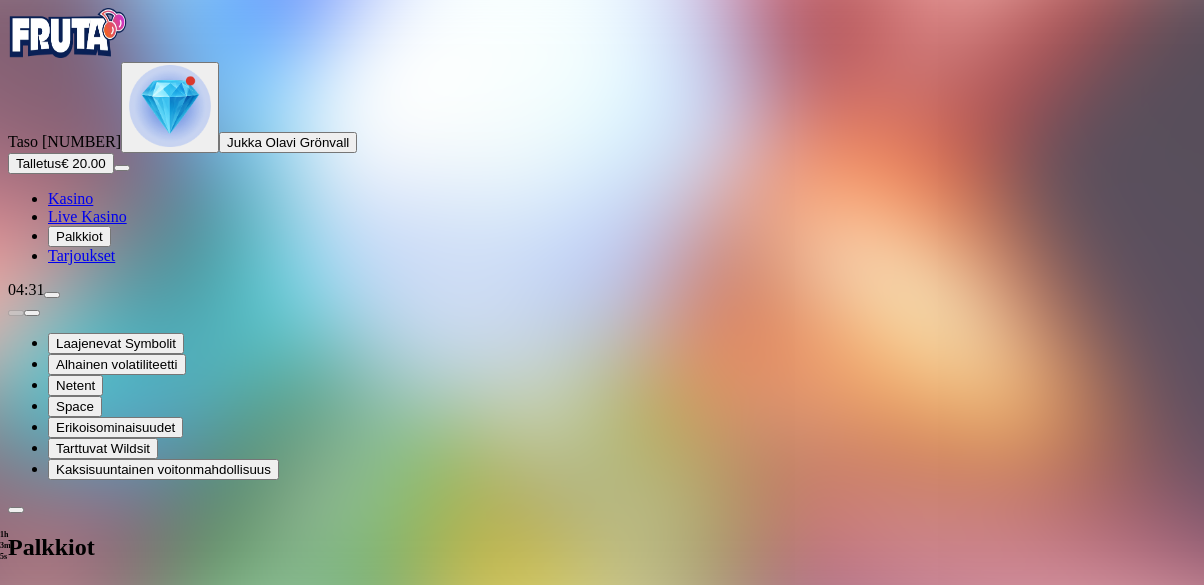 scroll, scrollTop: 0, scrollLeft: 0, axis: both 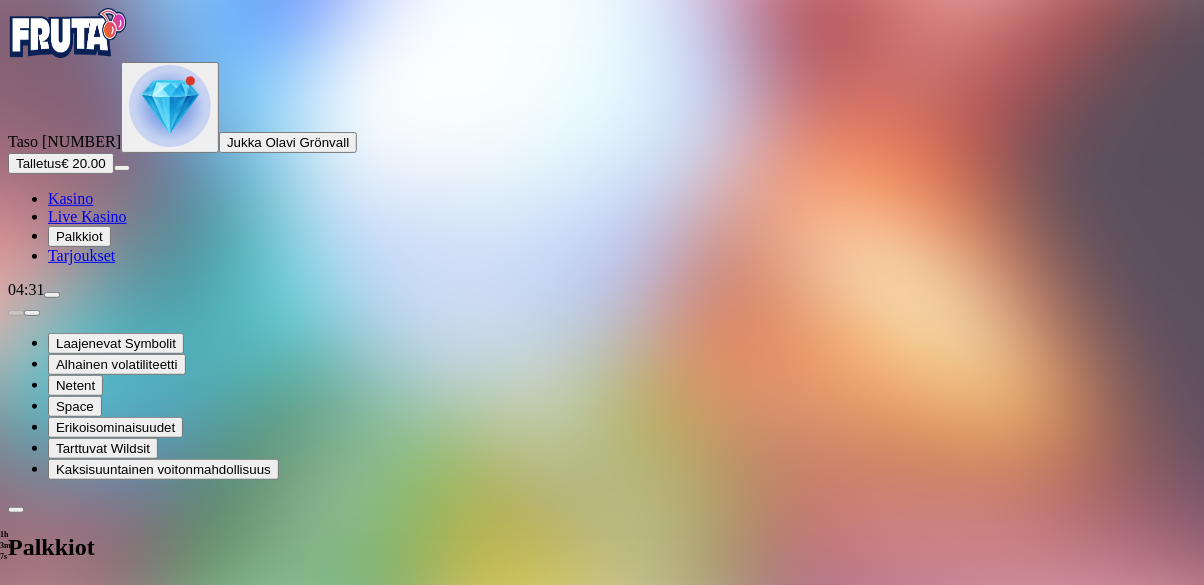 click at bounding box center (112, 800) 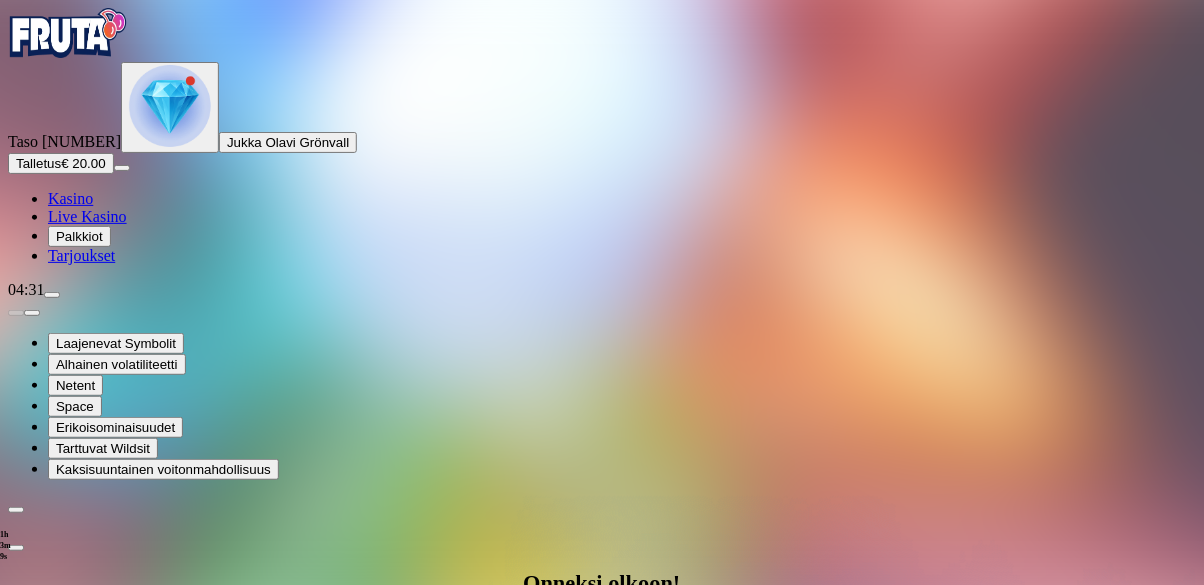 click on "Avaa palkinto" at bounding box center (602, 992) 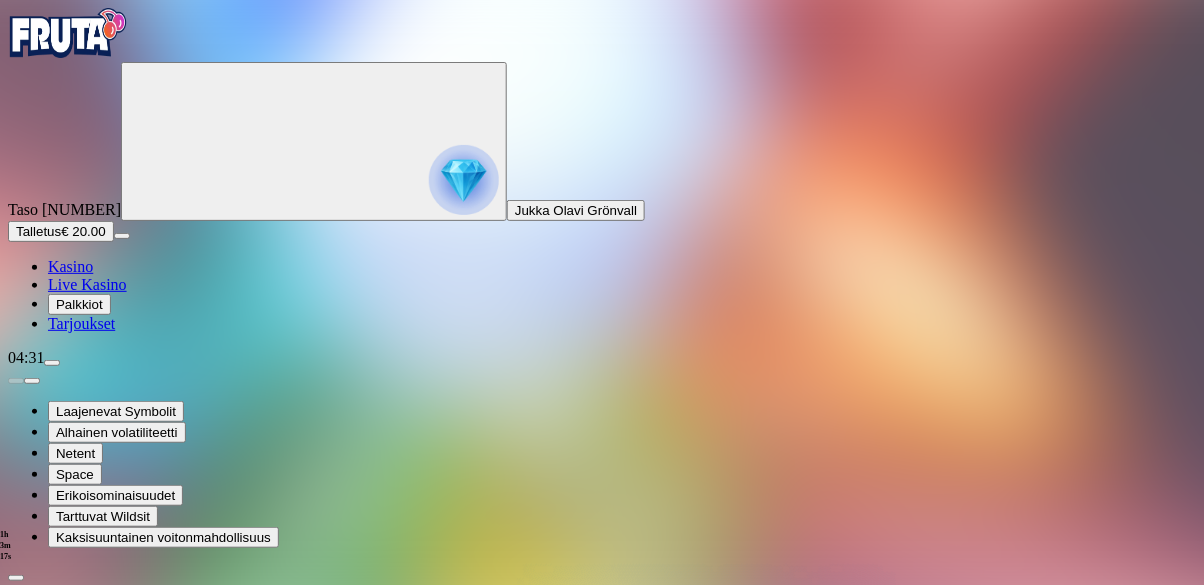 click at bounding box center [602, 1317] 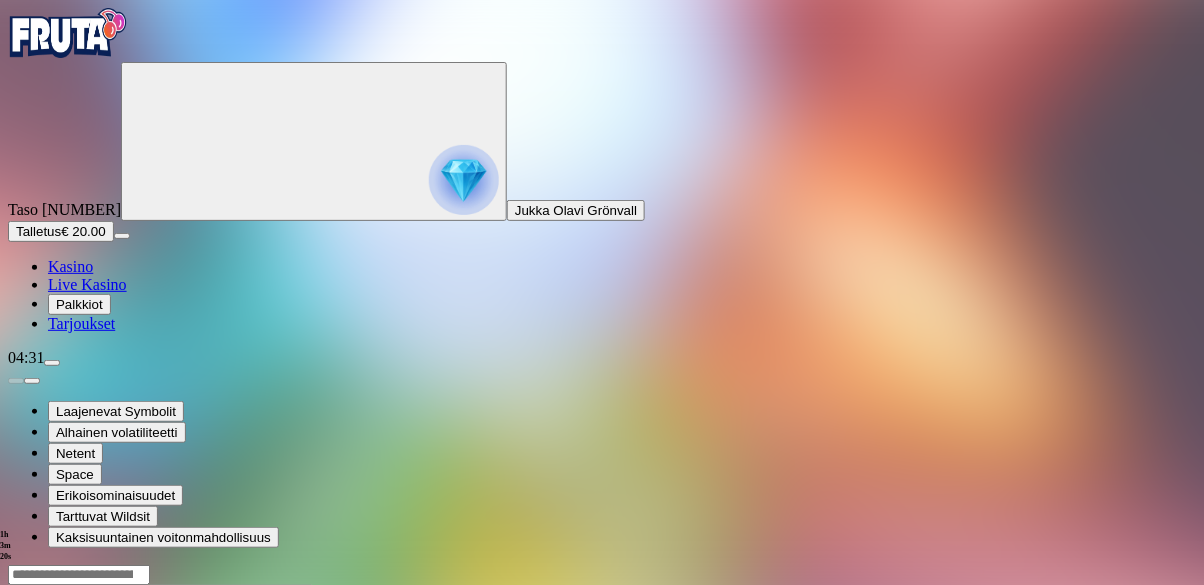 click at bounding box center [16, 757] 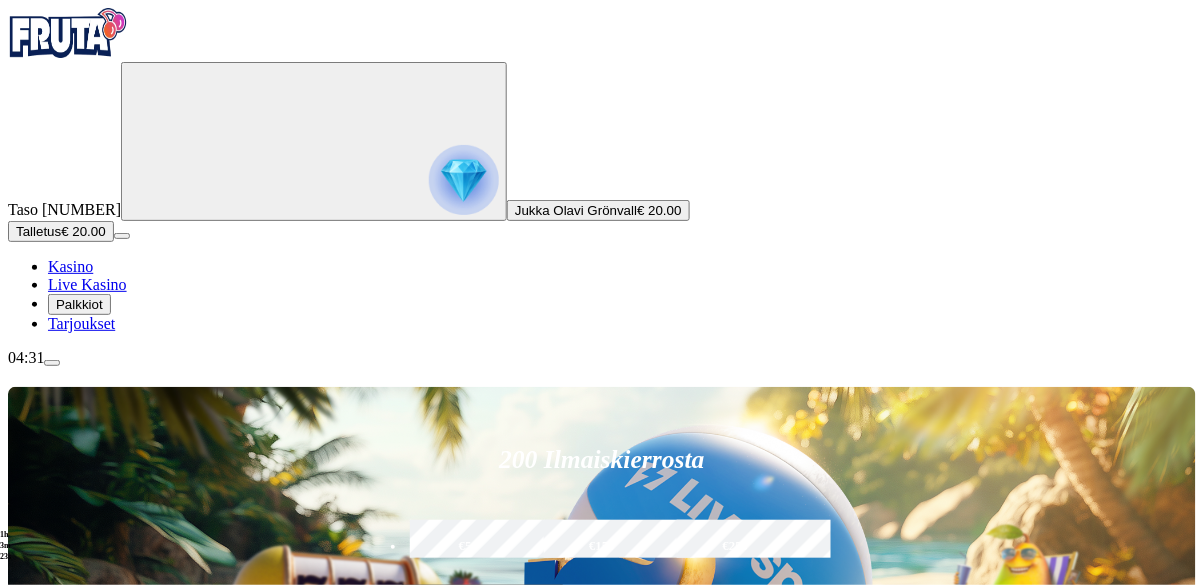 click on "04:31" at bounding box center (602, 358) 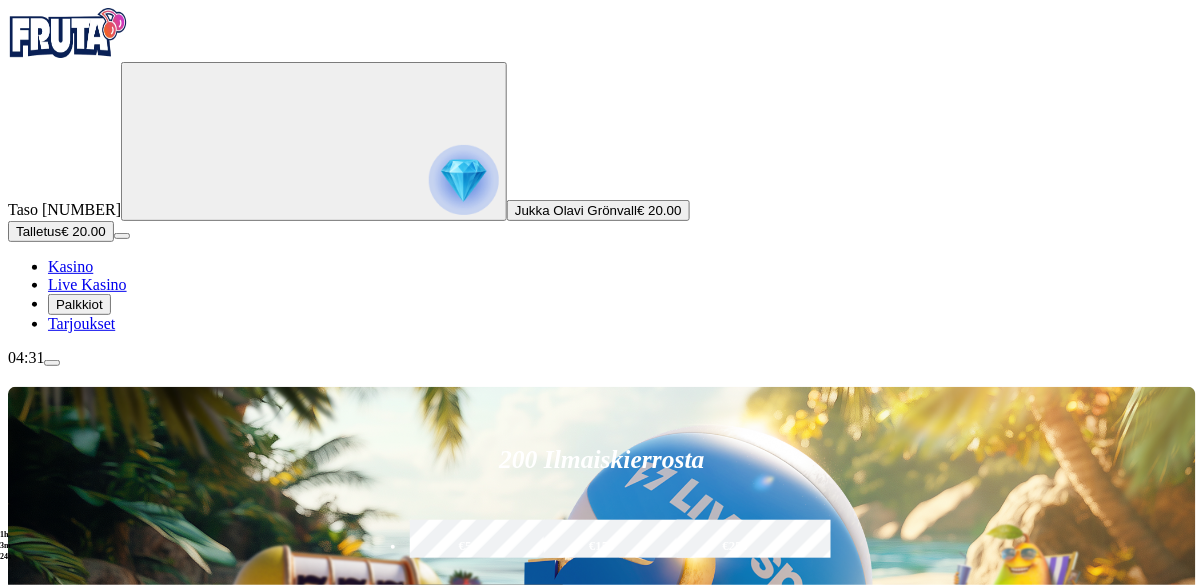 click on "Palkkiot" at bounding box center (79, 304) 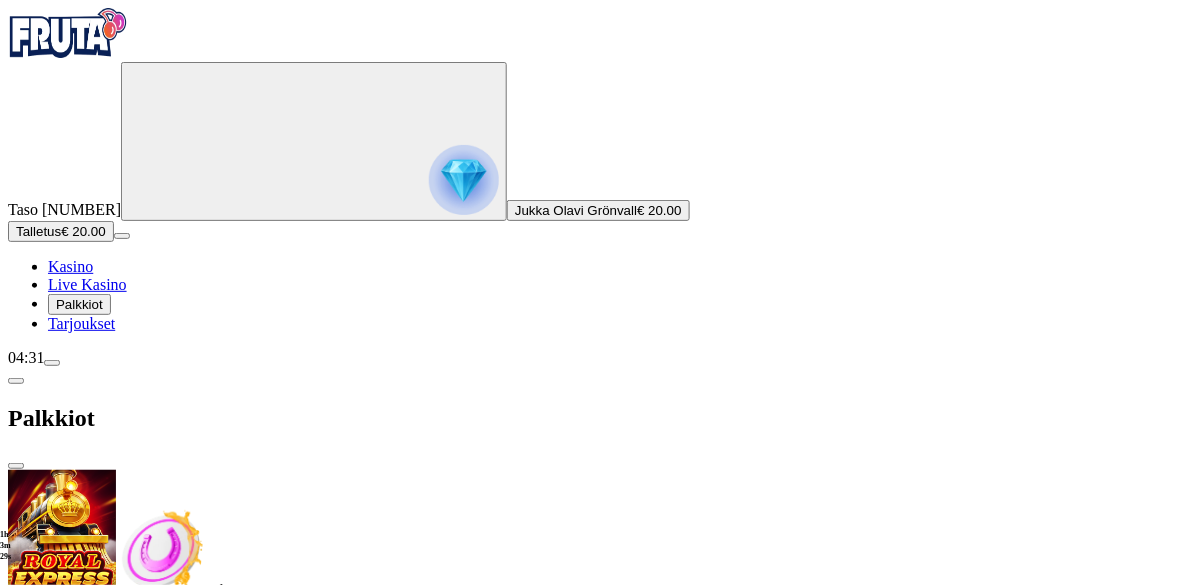 click at bounding box center (88, 709) 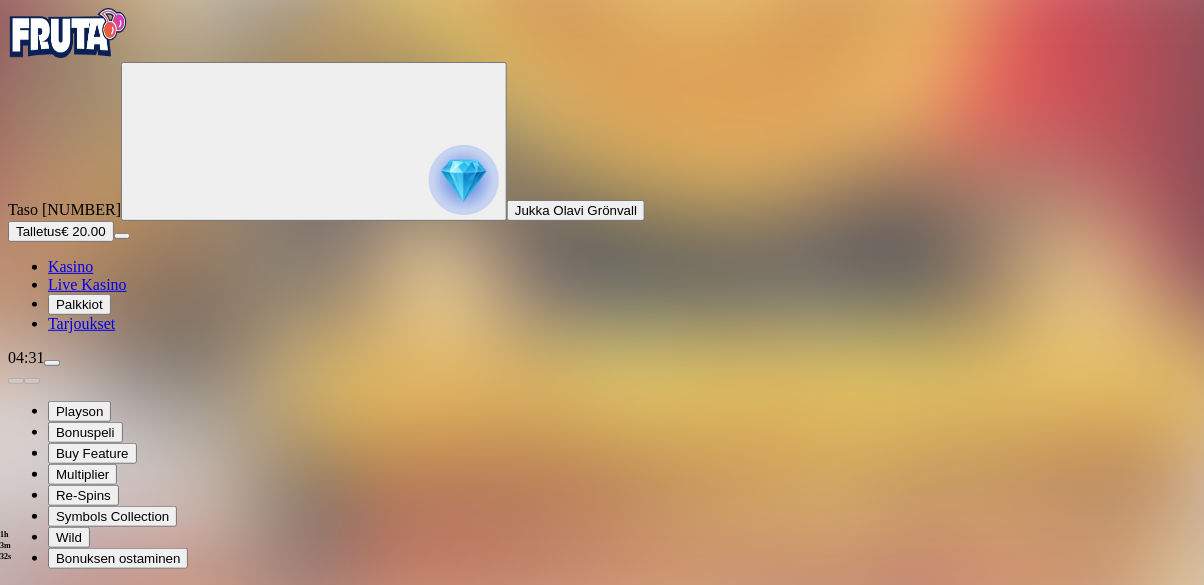 click at bounding box center [48, 778] 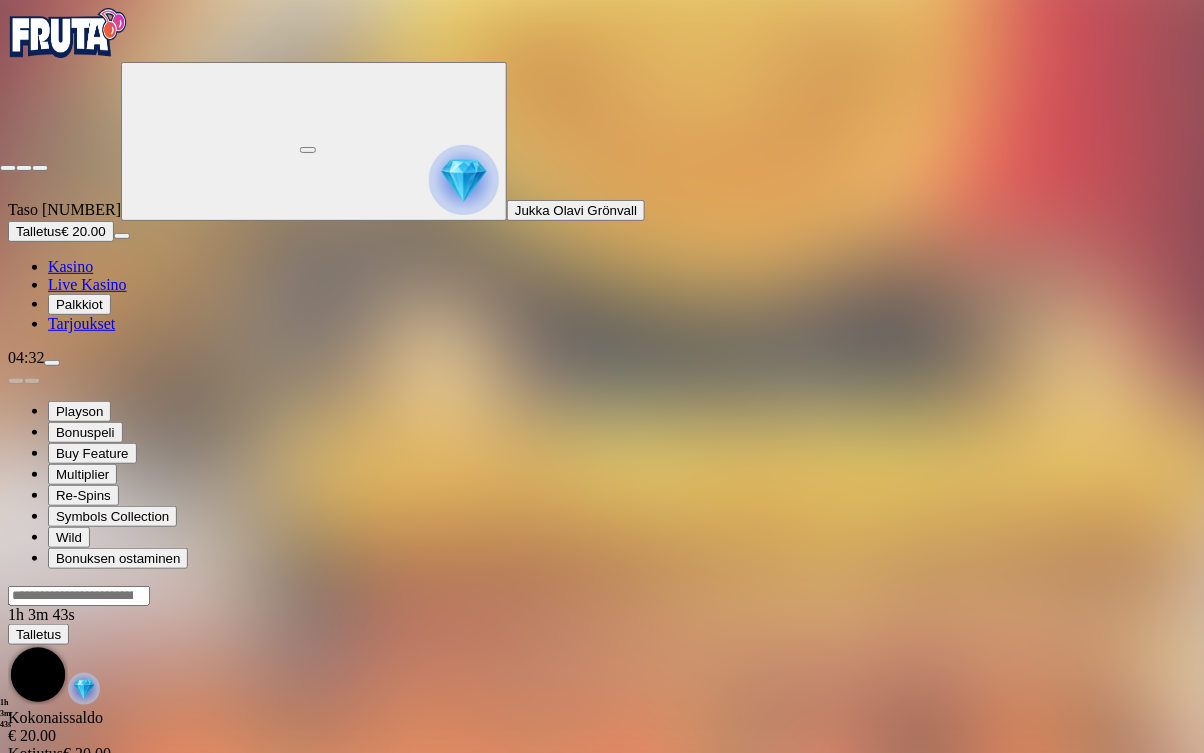 click at bounding box center [40, 168] 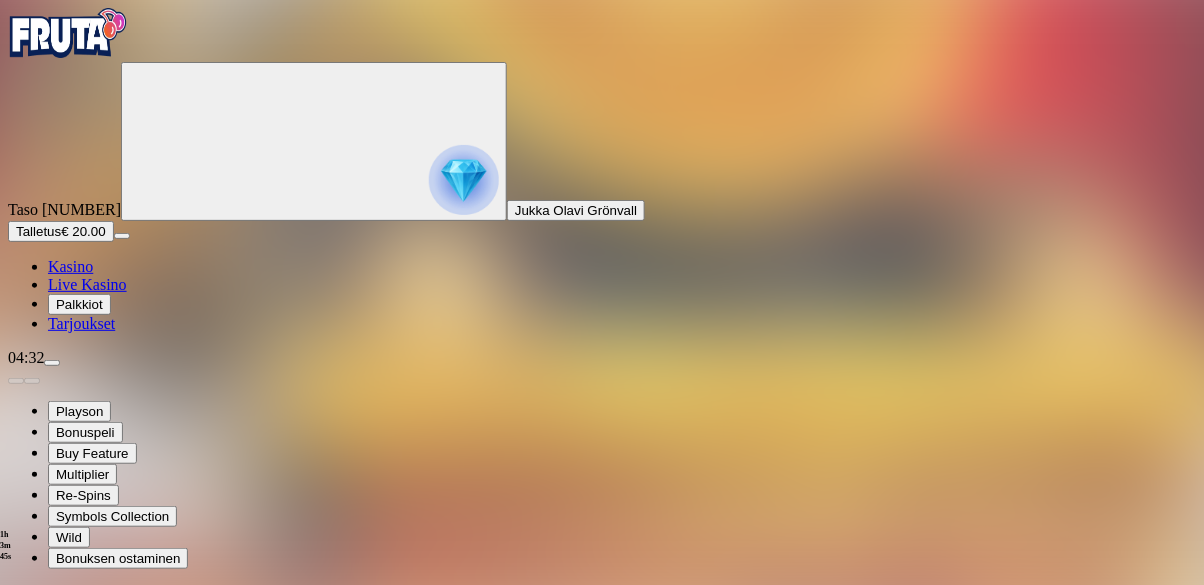 click at bounding box center [16, 778] 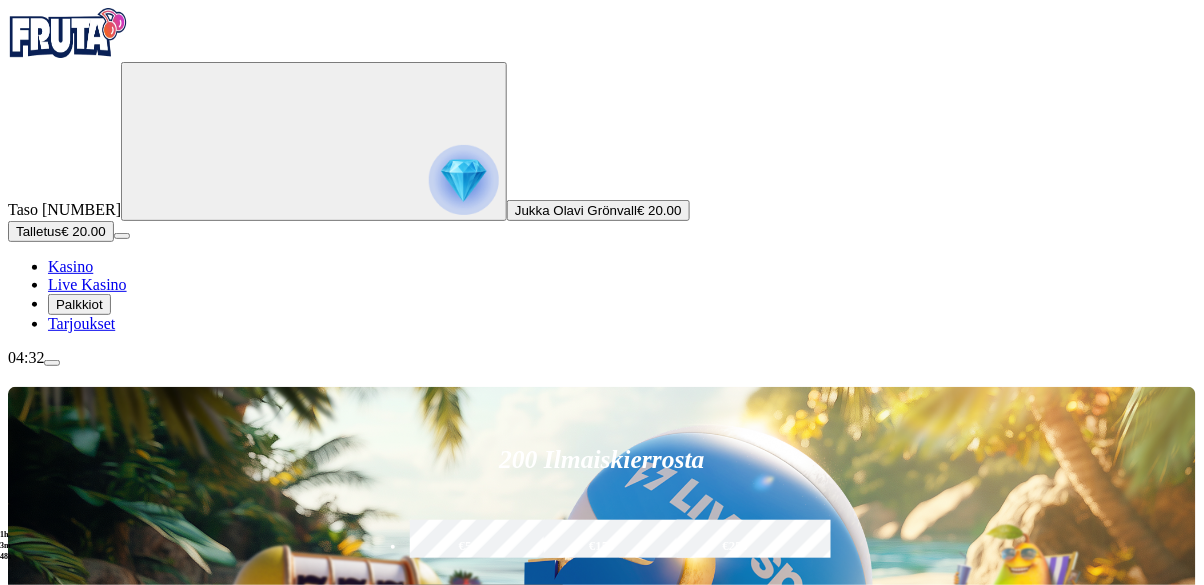 click on "04:32" at bounding box center [602, 358] 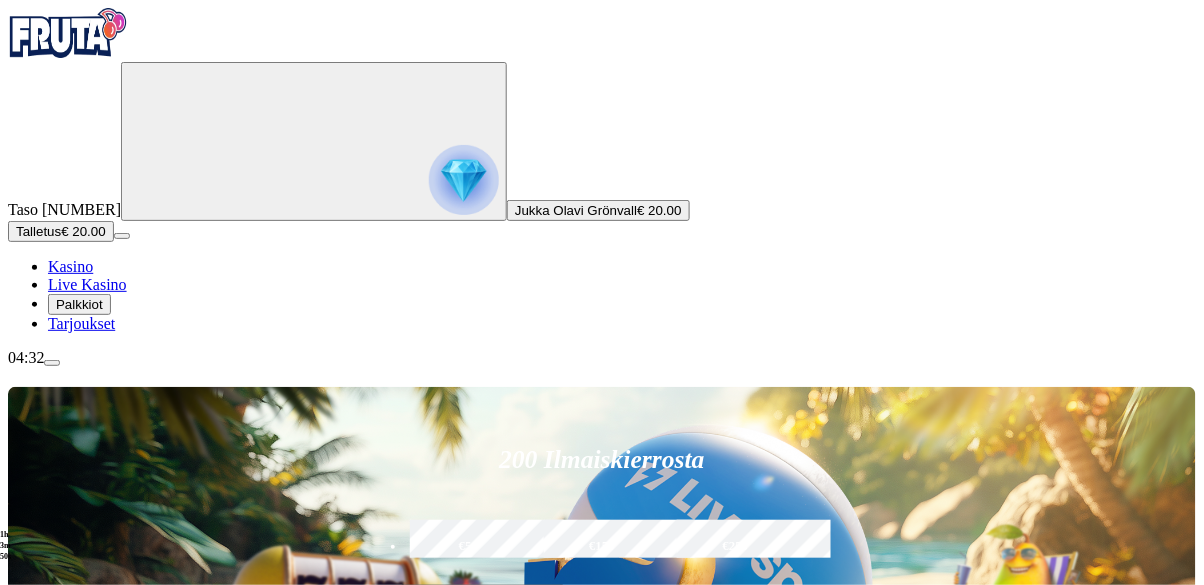 click on "04:32" at bounding box center (602, 358) 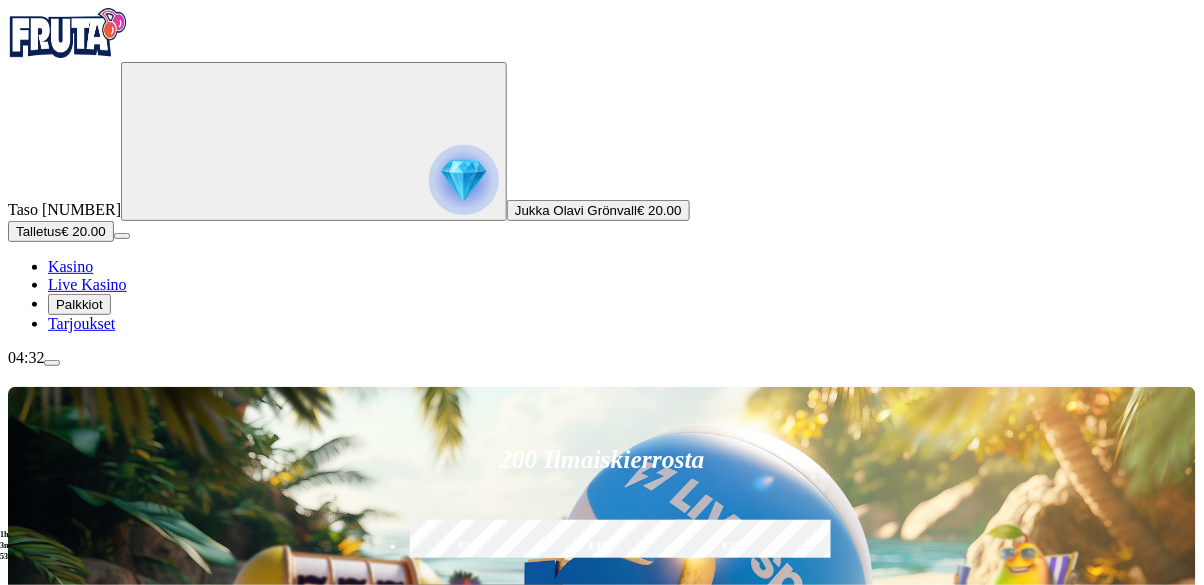 click on "Palkkiot" at bounding box center [79, 304] 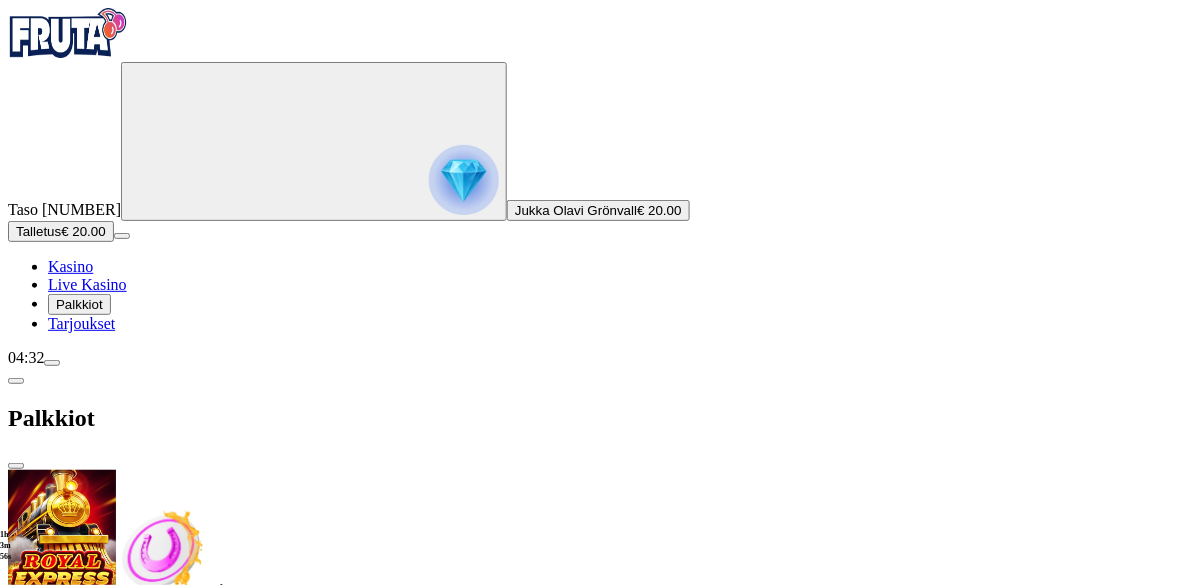 click on "Fruit Up   ja nappaat seuraavan palkkion" at bounding box center [602, 886] 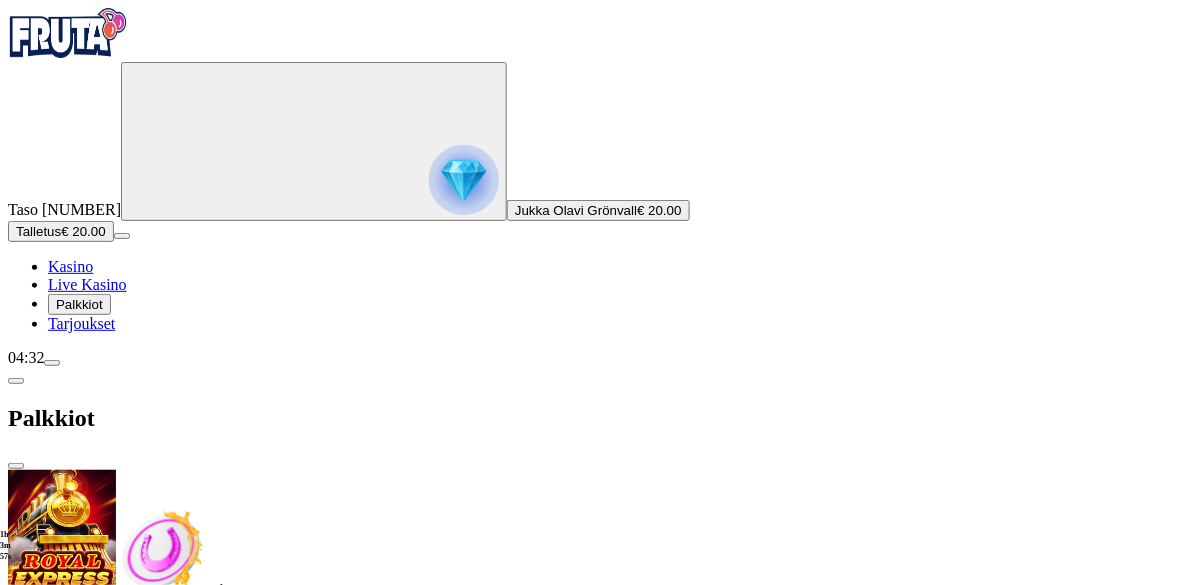 click at bounding box center (88, 709) 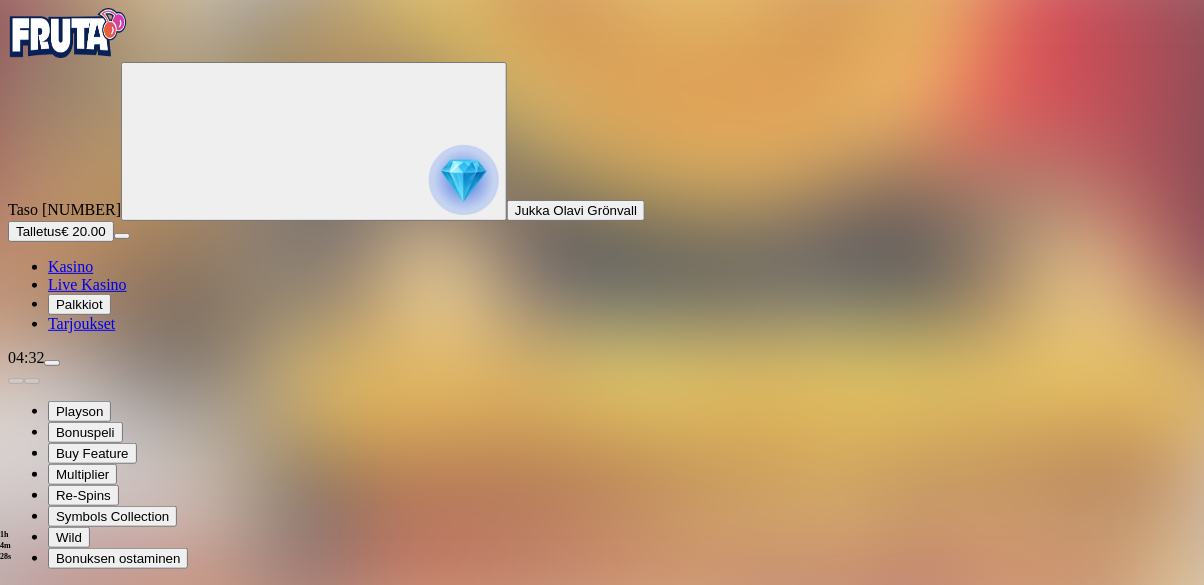 click at bounding box center (16, 778) 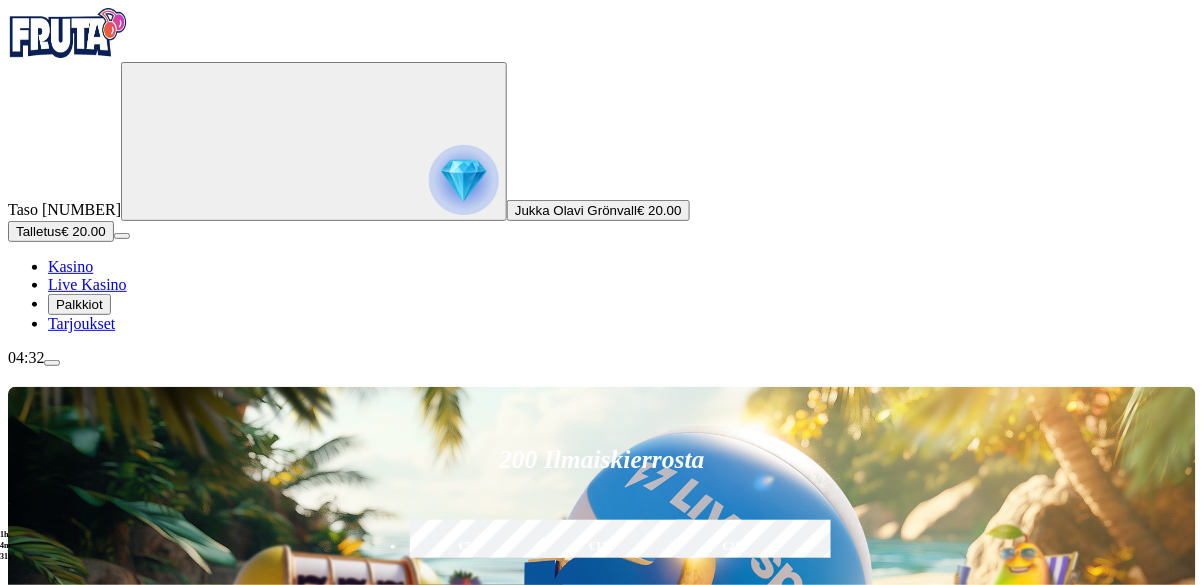 click on "04:32" at bounding box center (602, 358) 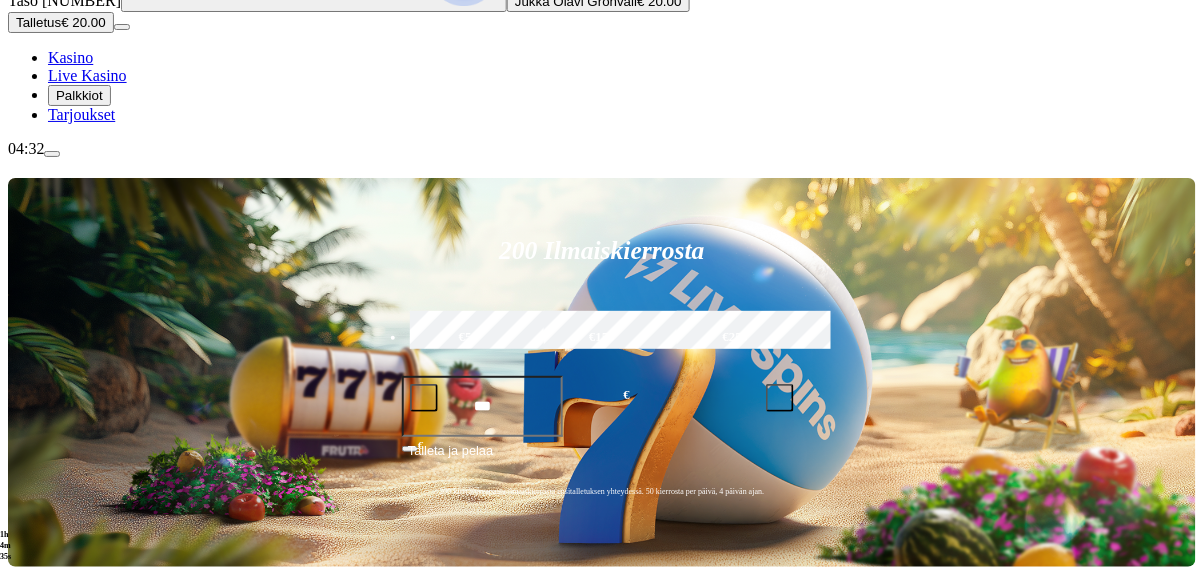 scroll, scrollTop: 212, scrollLeft: 0, axis: vertical 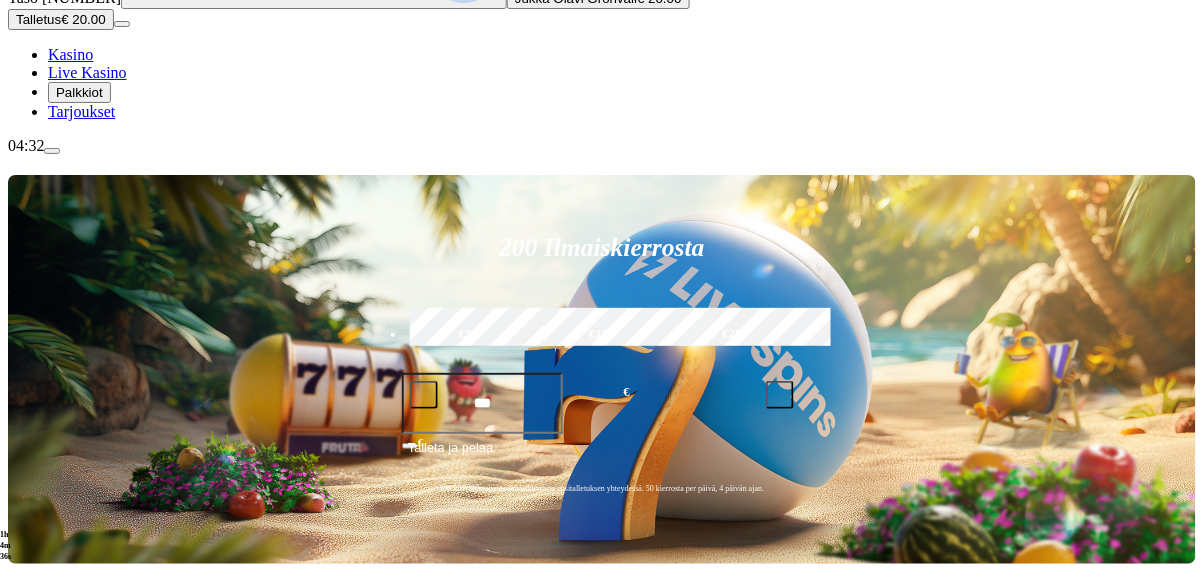 click at bounding box center [52, 151] 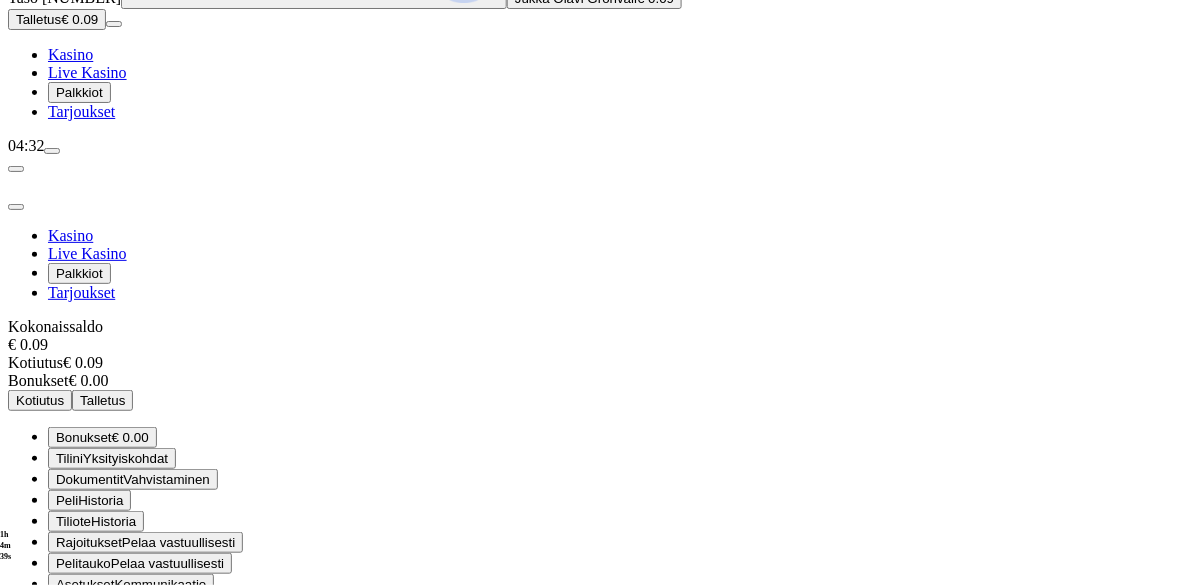 click on "Palkkiot" at bounding box center [79, 92] 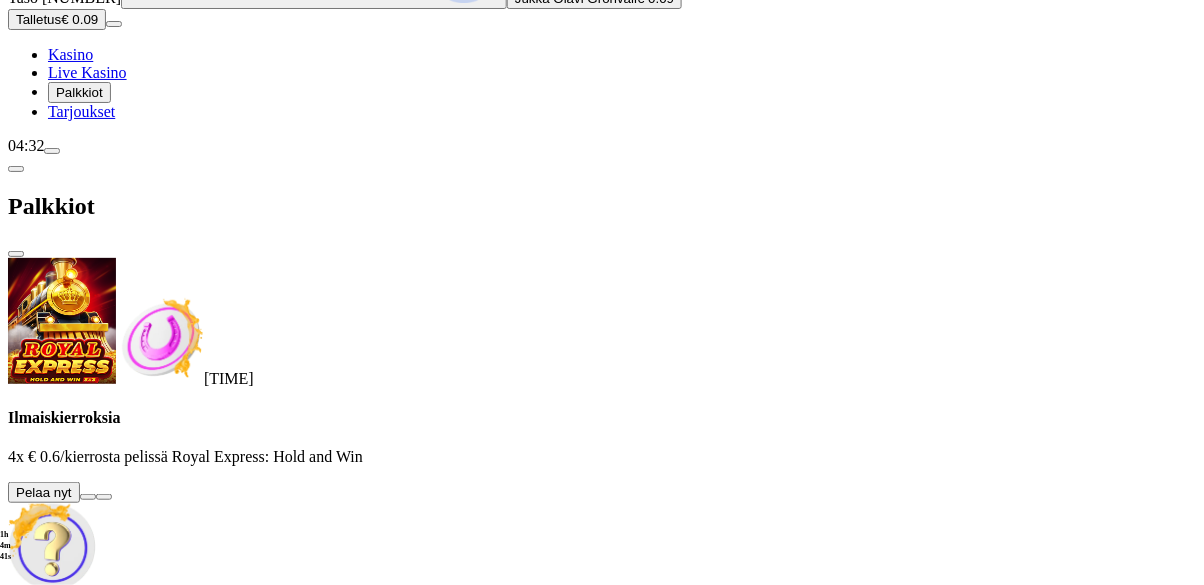 click at bounding box center [88, 497] 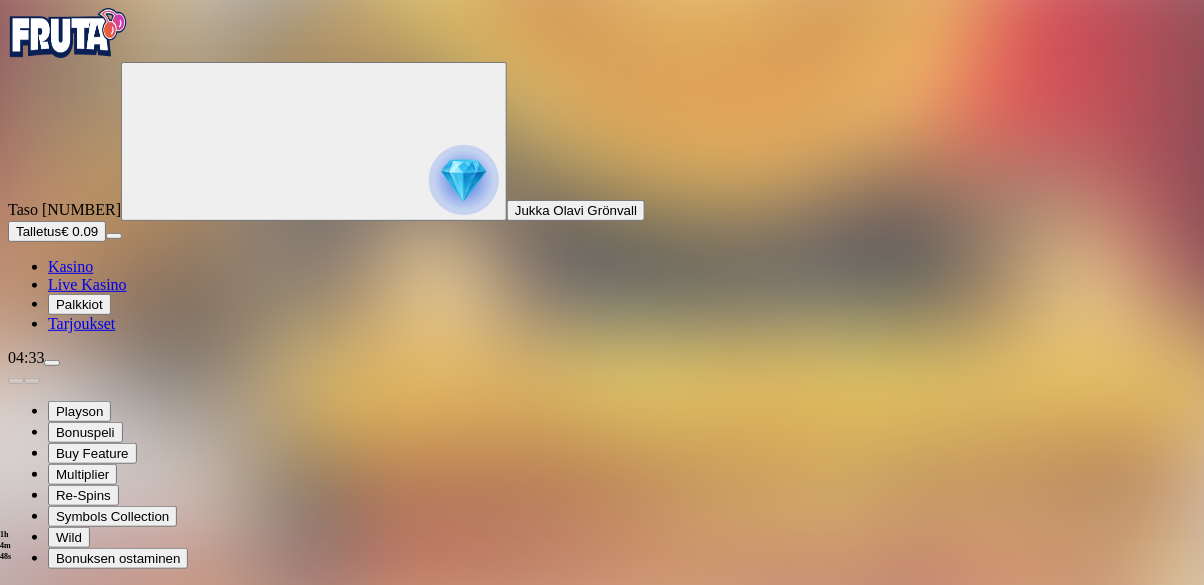 click at bounding box center [48, 778] 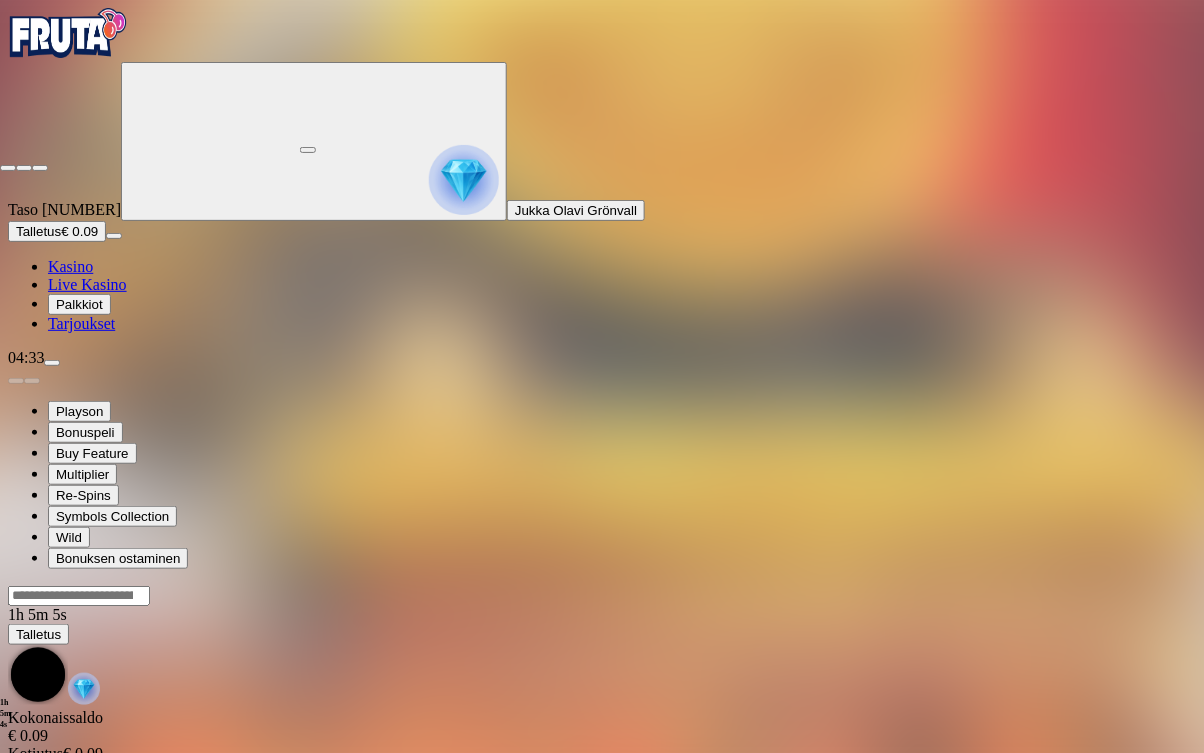 click at bounding box center (8, 168) 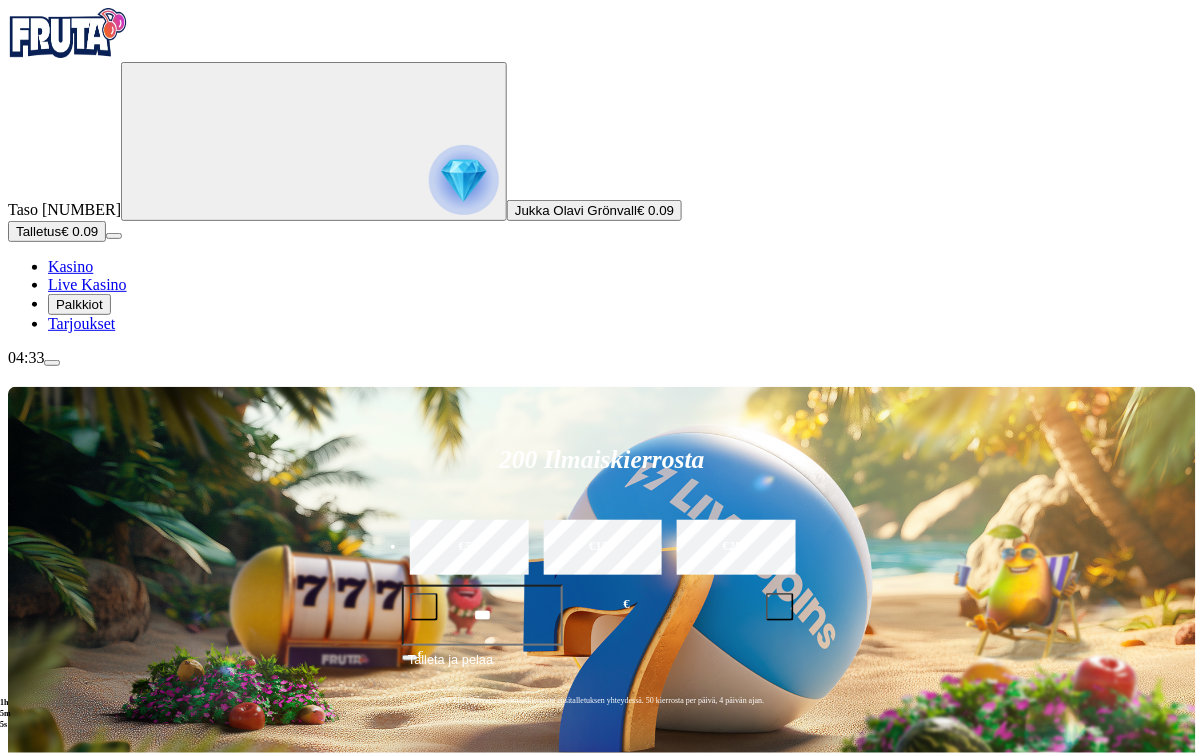 click on "200 Ilmaiskierrosta €50 €150 €250 *** € € Talleta ja pelaa 200 kierrätysvapaata ilmaiskierrosta ensitalletuksen yhteydessä. 50 kierrosta per päivä, 4 päivän ajan. Suositut Kolikkopelit Live Kasino Jackpotit Pöytäpelit Kaikki pelit Viimeksi pelattu Pelaa nyt Book of Dead Pelaa nyt Starburst Pelaa nyt Fire In The Hole xBomb Pelaa nyt Esqueleto Explosivo 2 Pelaa nyt Le Bandit Pelaa nyt Royal Express: Hold and Win Pelaa nyt Fire in the Hole 3 Pelaa nyt Giga Match Gems Pelaa nyt Play'n GO Buffalo of Wealth Suosituinta alueellasi Näytä kaikki Pelaa nyt Gates of Olympus Super Scatter  Pelaa nyt Rad Maxx Pelaa nyt Cherry Pop Pelaa nyt Thor’s Rage Pelaa nyt Wanted Dead or a Wild Pelaa nyt Esqueleto Explosivo 2 Pelaa nyt Barbarossa Pelaa nyt Moon Princess 100 Pelaa nyt Sweet Bonanza Pelaa nyt Le Bandit Pelaa nyt Reactoonz Uusia pelejä Näytä kaikki Pelaa nyt Hellfire Highway Gold Blitz Pelaa nyt Adventure Mummy Pelaa nyt Seamen Pelaa nyt Conquer Babylon Pelaa nyt Pirate Bonanza 2 Pelaa nyt Ehdot" at bounding box center [602, 7913] 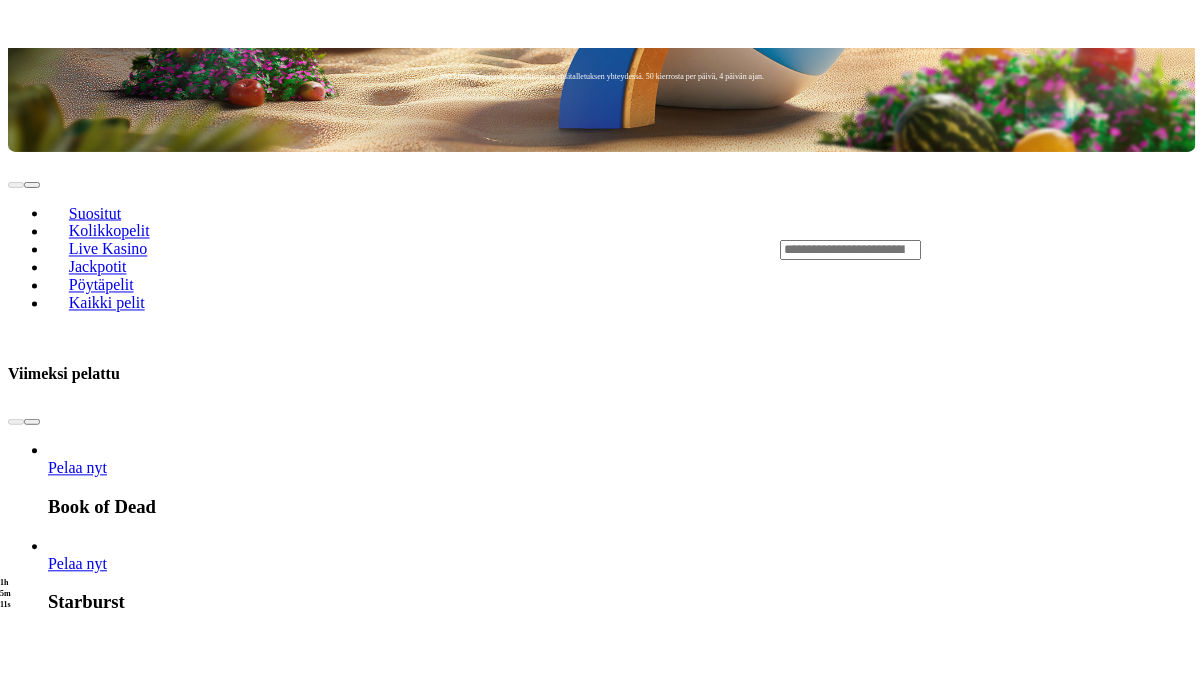 scroll, scrollTop: 673, scrollLeft: 0, axis: vertical 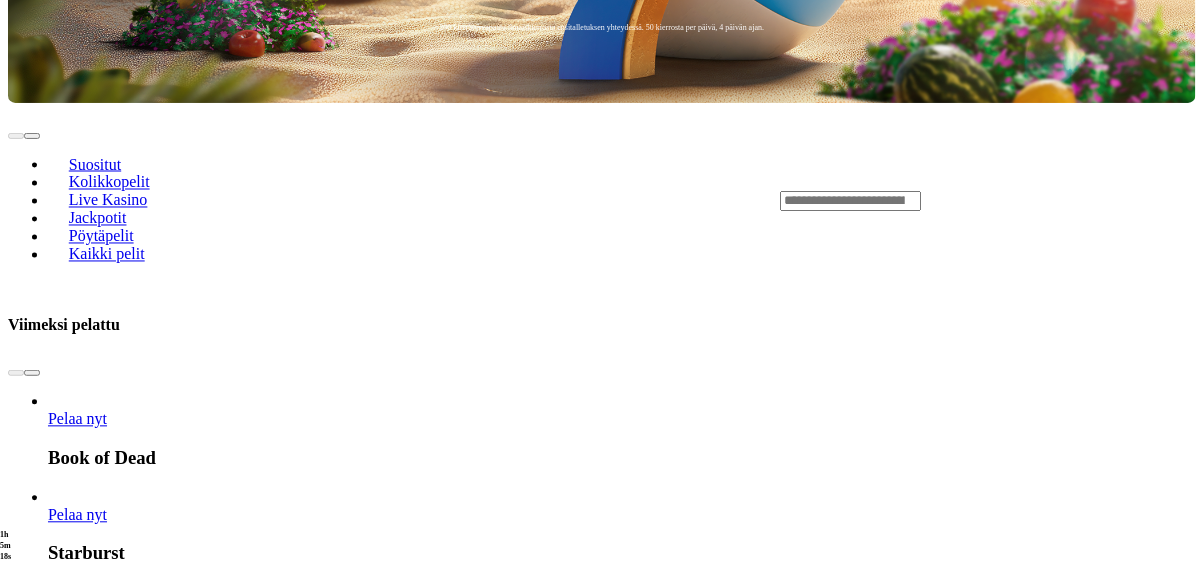 click on "Talletus € 0.09" at bounding box center (57, -442) 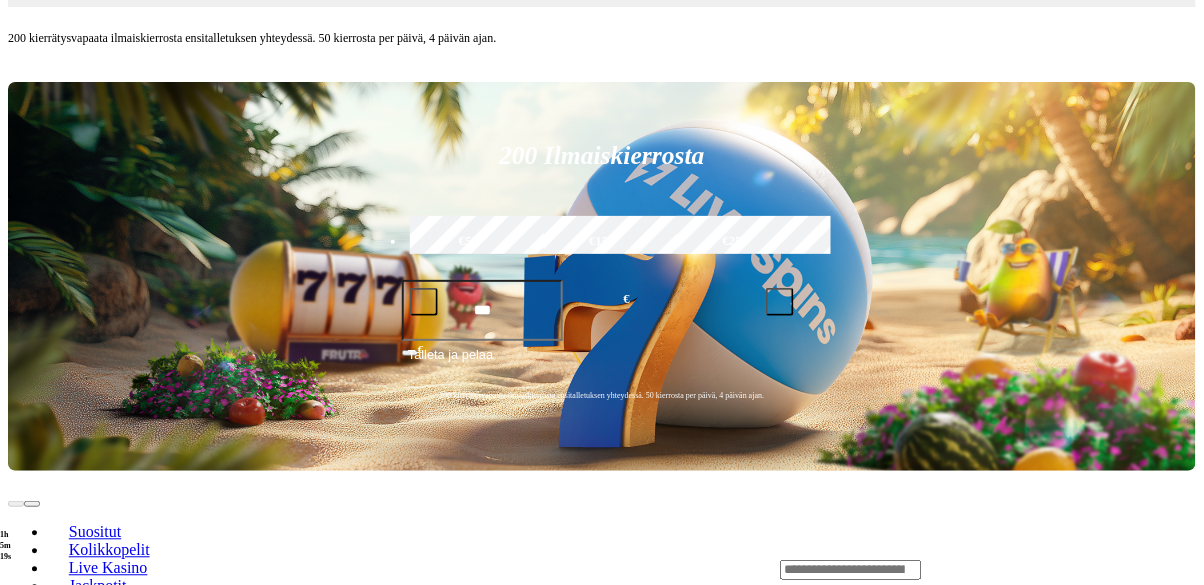 click on "***" at bounding box center [77, -79] 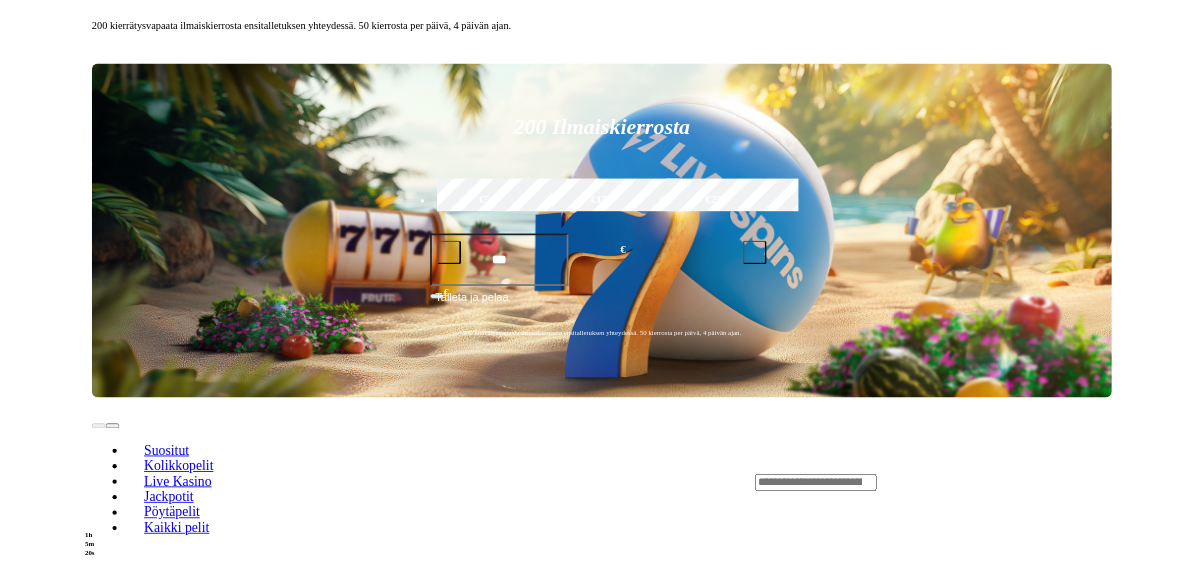 scroll, scrollTop: 673, scrollLeft: 0, axis: vertical 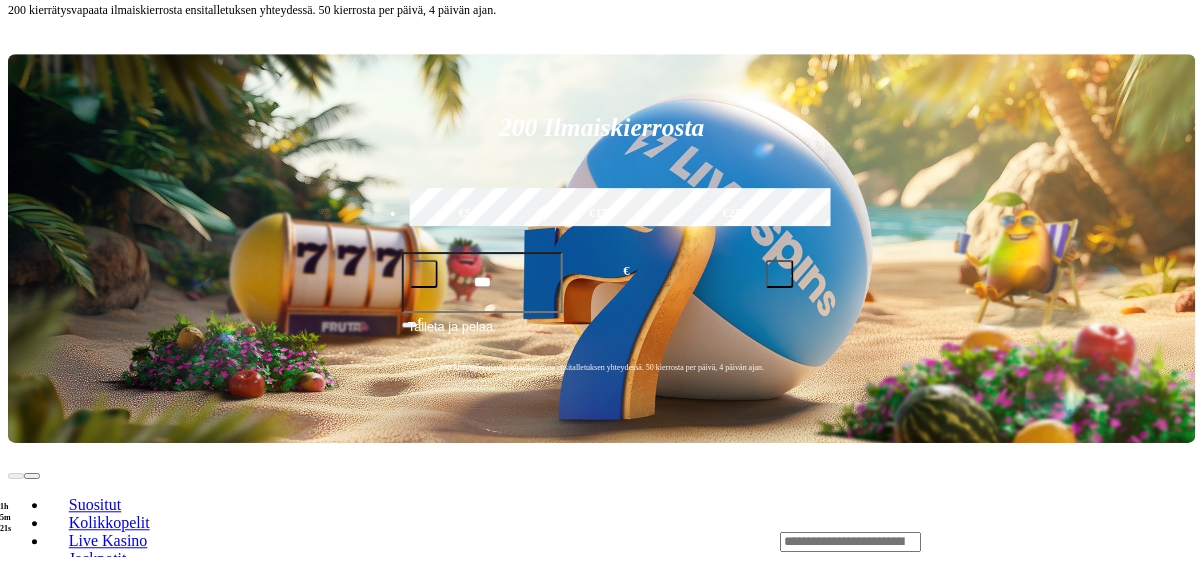 type on "*" 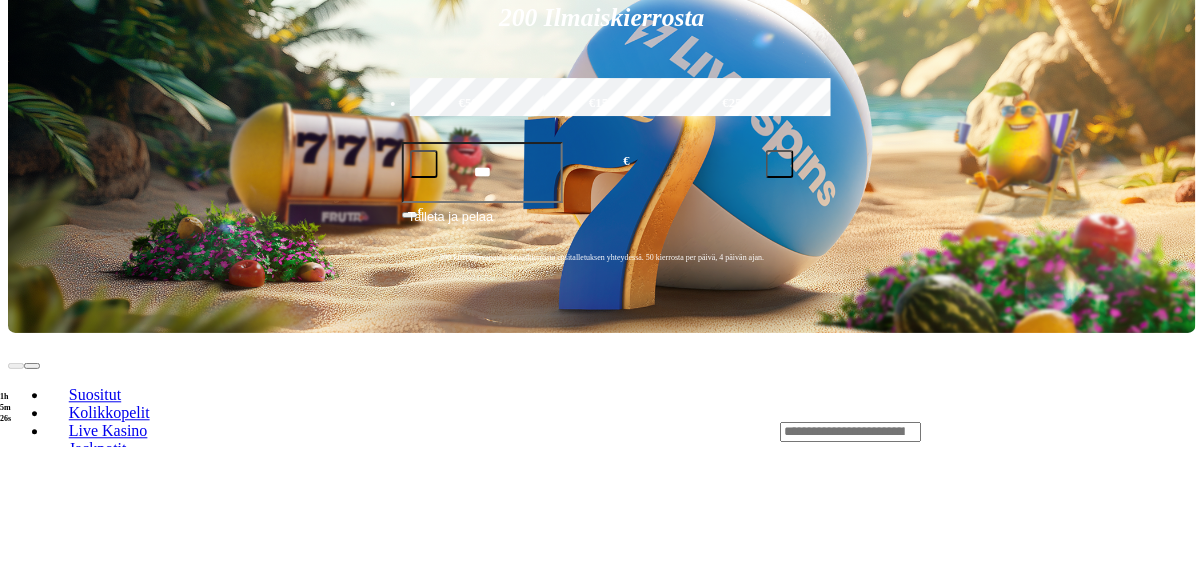 type on "**" 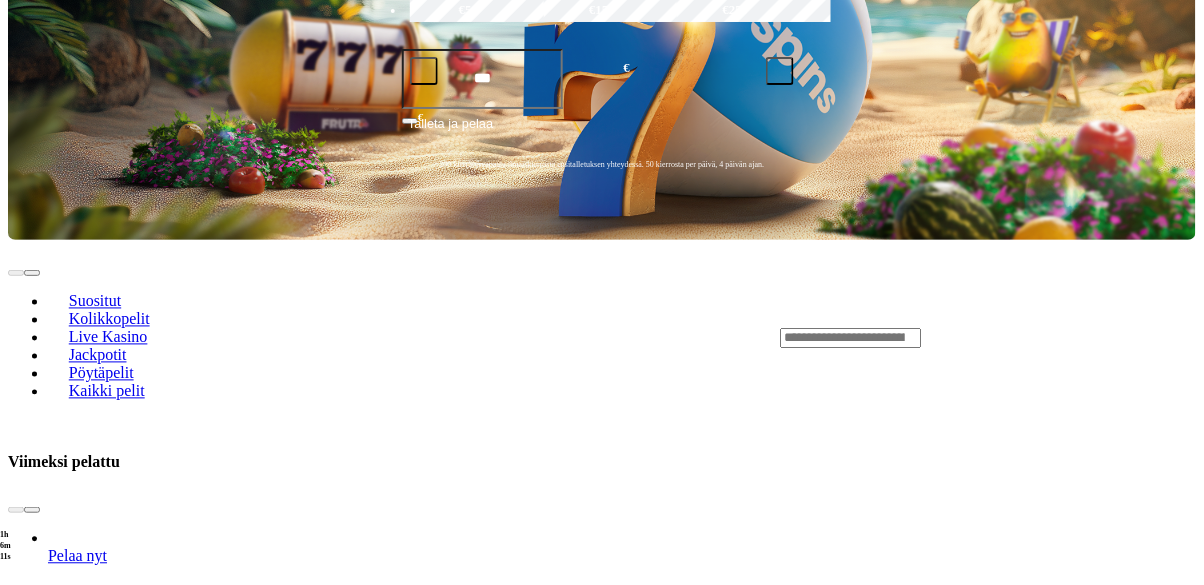 scroll, scrollTop: 0, scrollLeft: 0, axis: both 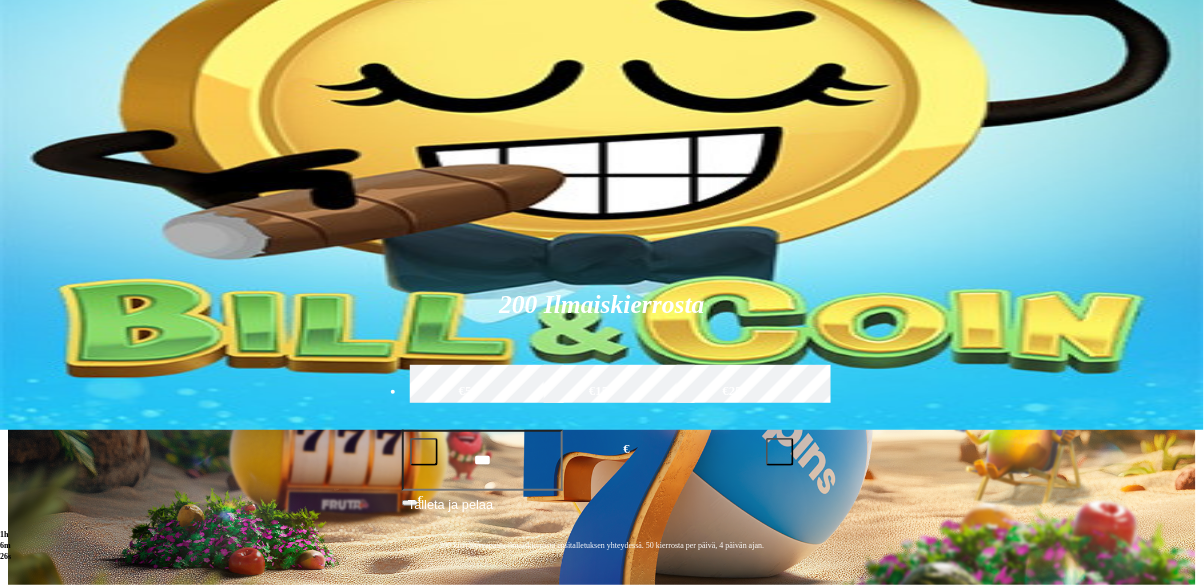 click on "Pelaa nyt" at bounding box center [77, 1033] 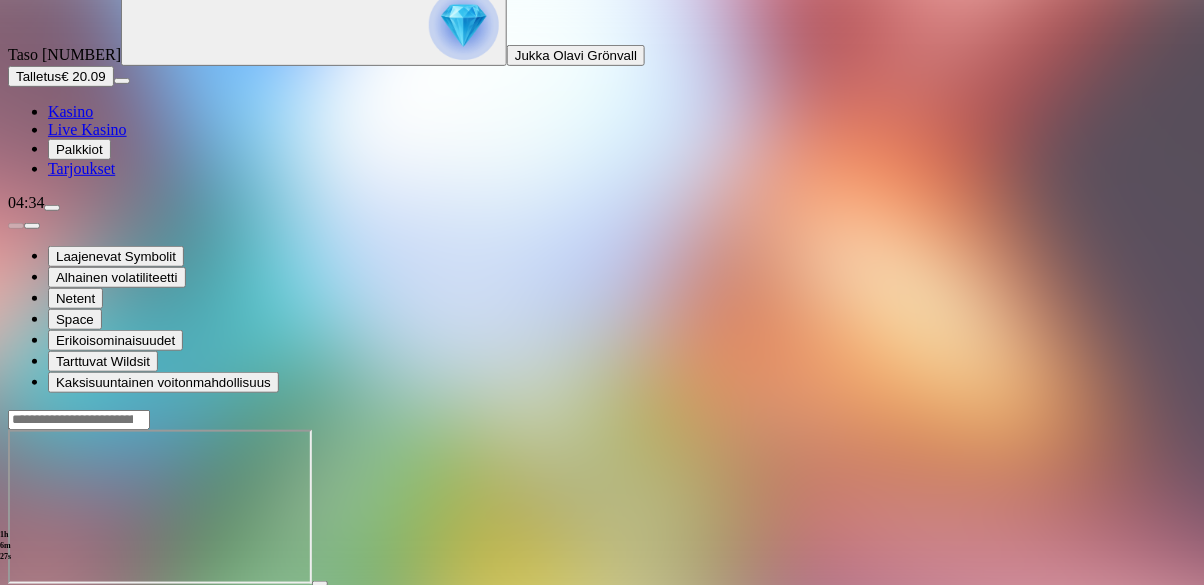 scroll, scrollTop: 0, scrollLeft: 0, axis: both 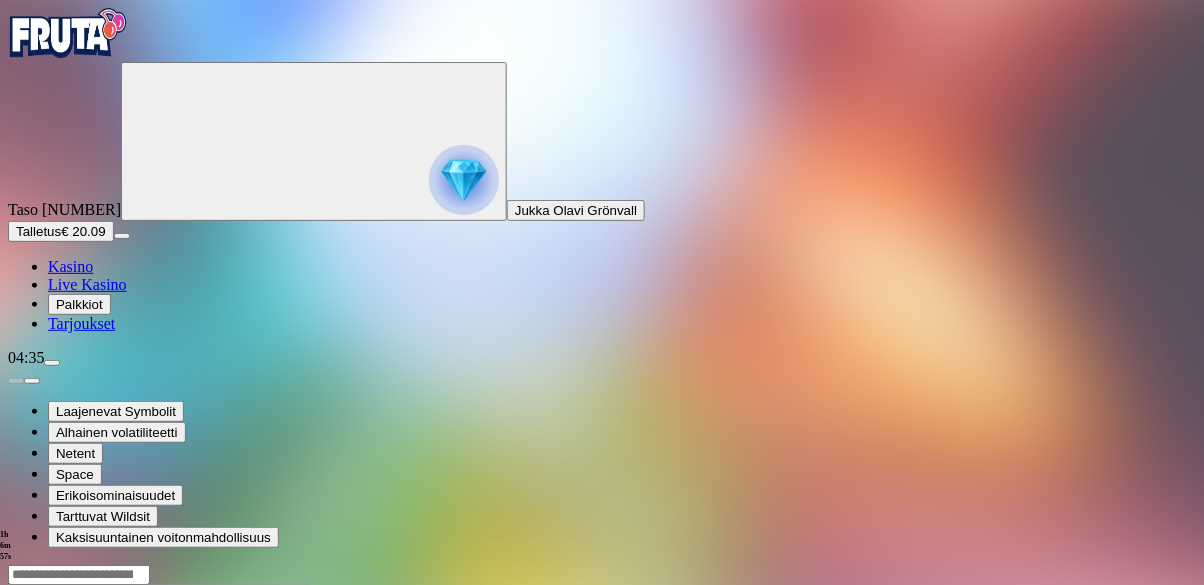 click at bounding box center [48, 757] 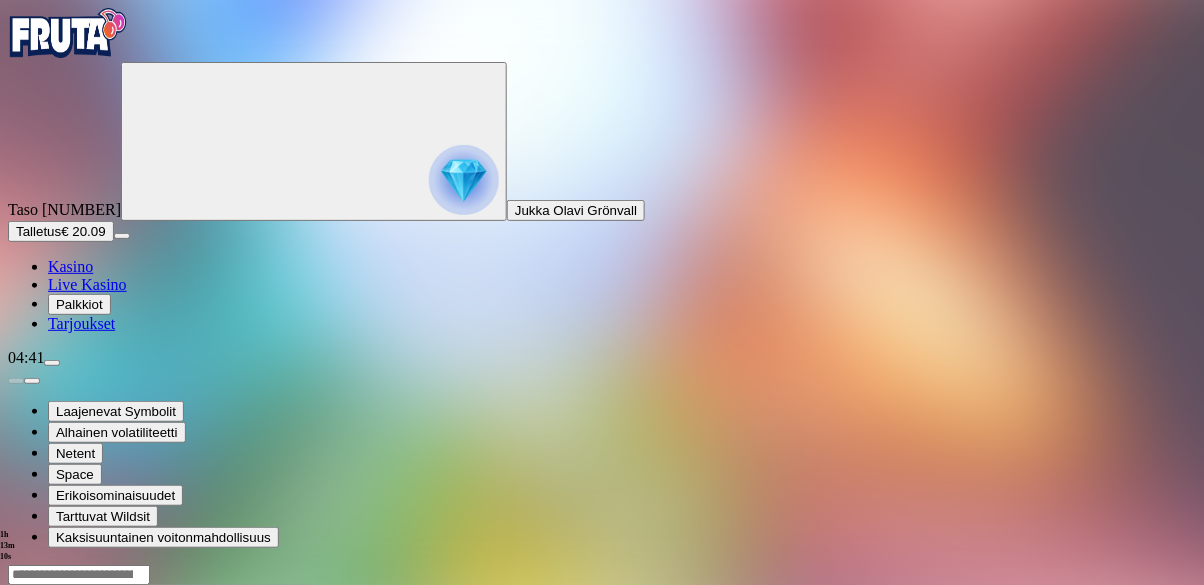 click on "Talletus" at bounding box center [38, 231] 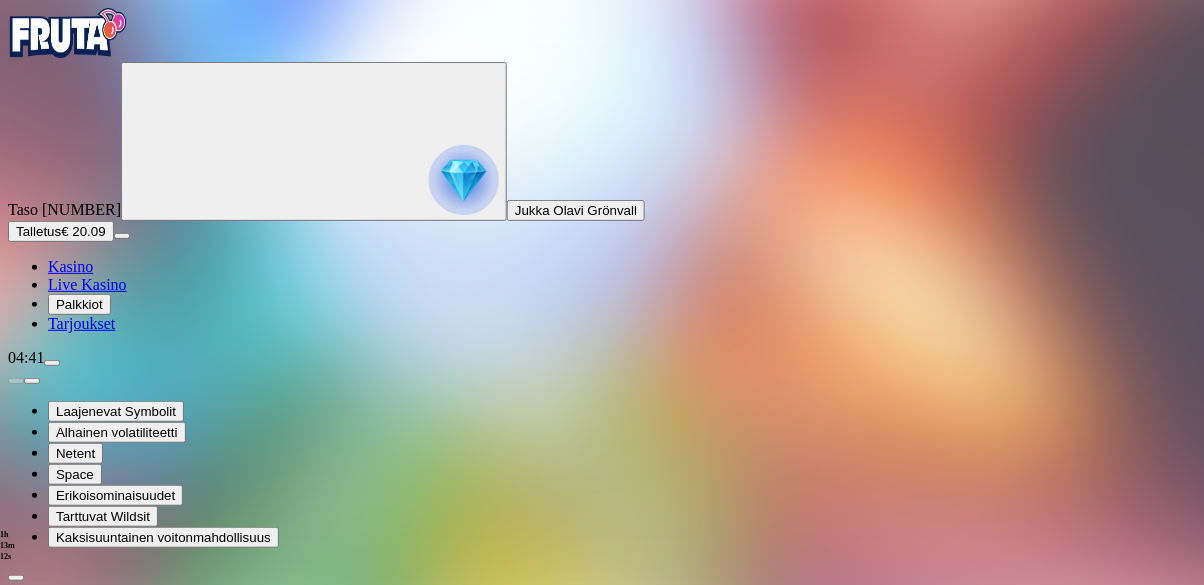 click on "***" at bounding box center [79, 845] 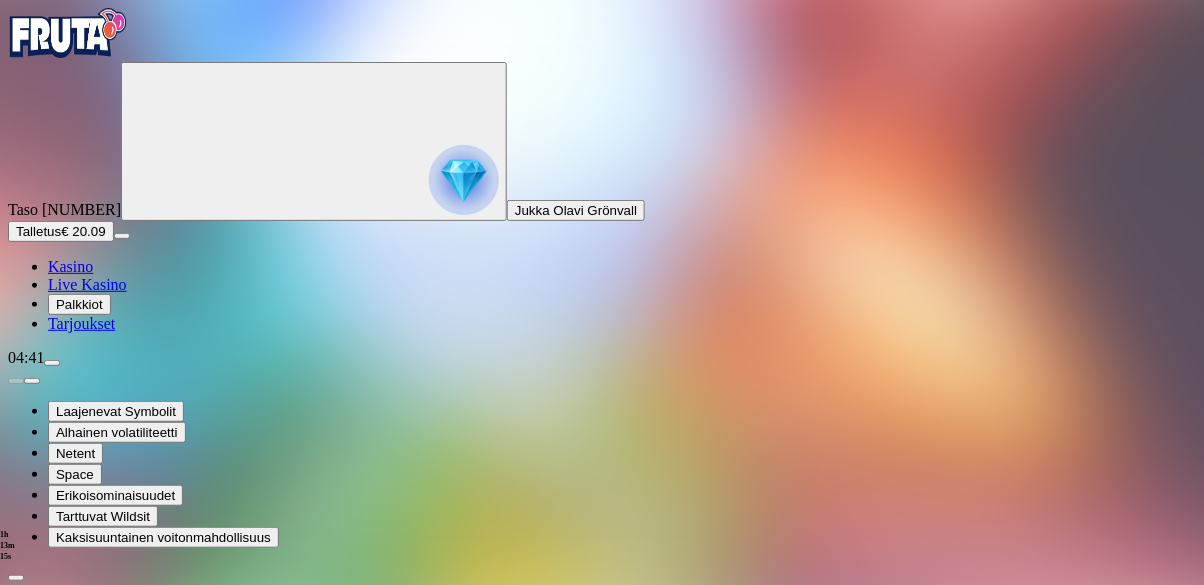 type on "*" 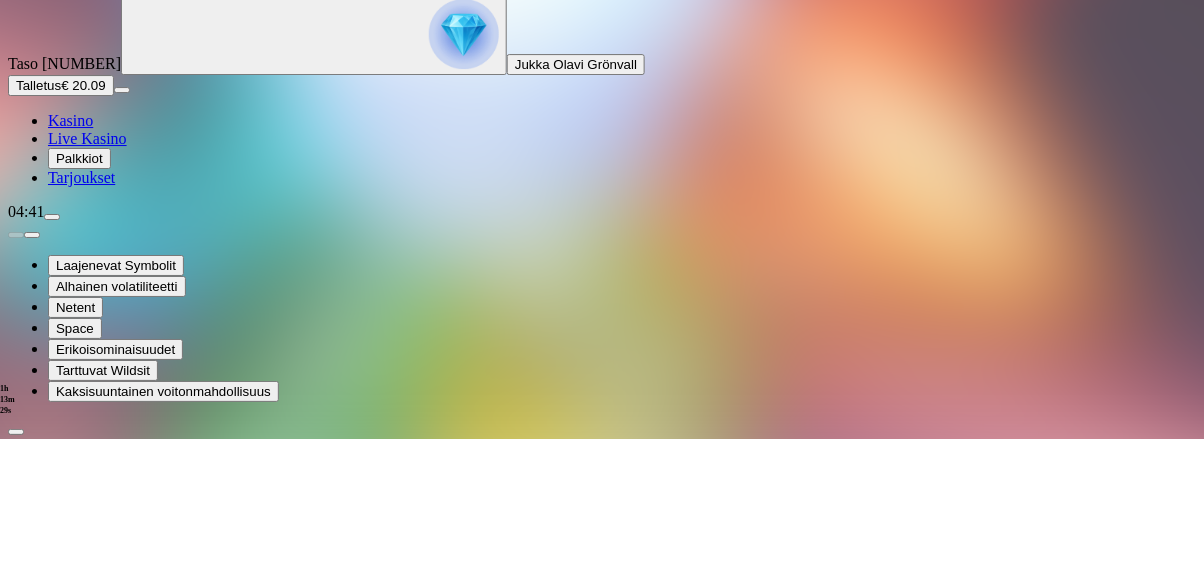 type on "**" 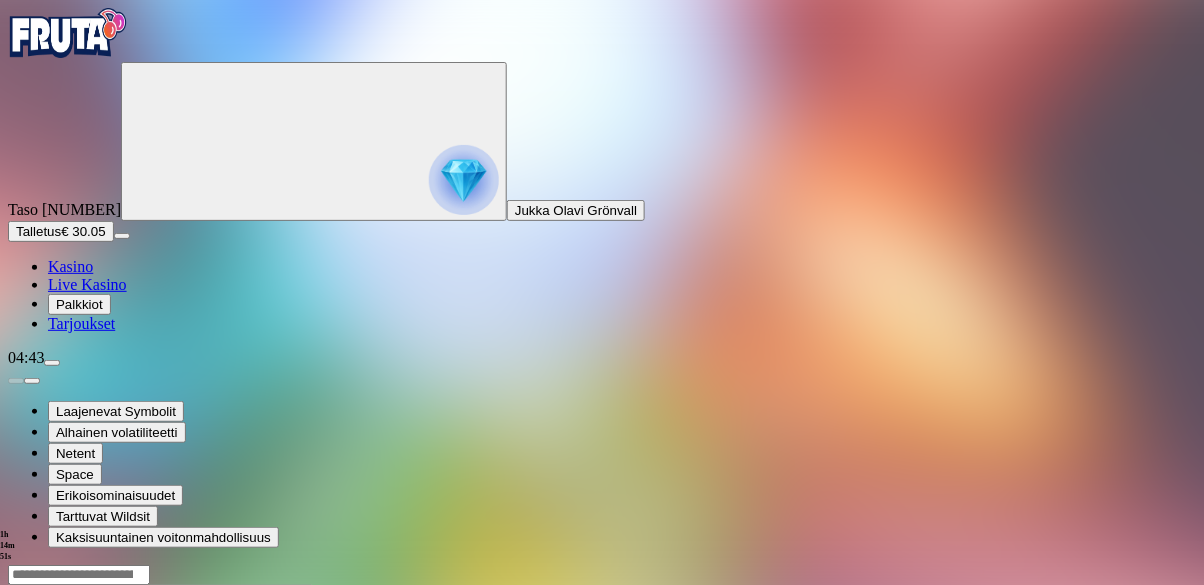 click at bounding box center (16, 757) 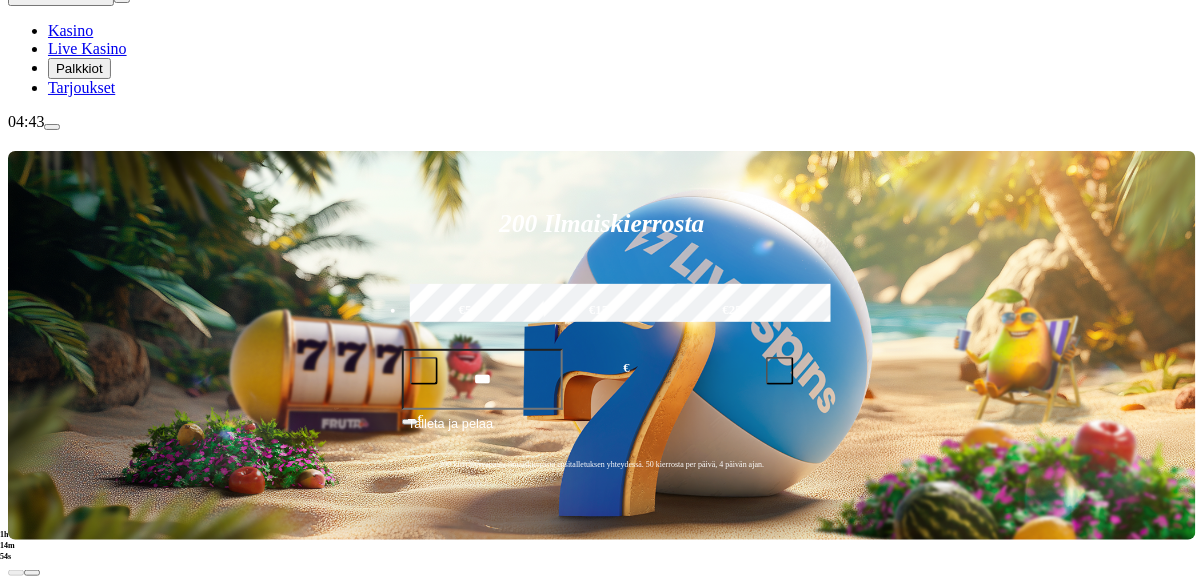 scroll, scrollTop: 238, scrollLeft: 0, axis: vertical 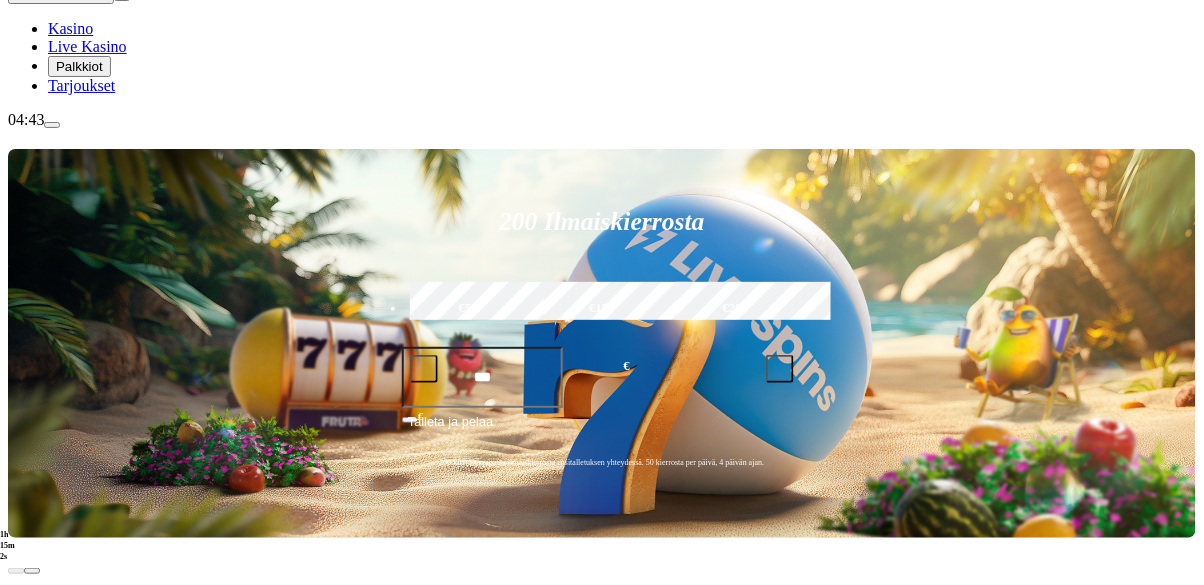 click on "Pelaa nyt" at bounding box center (-403, 2297) 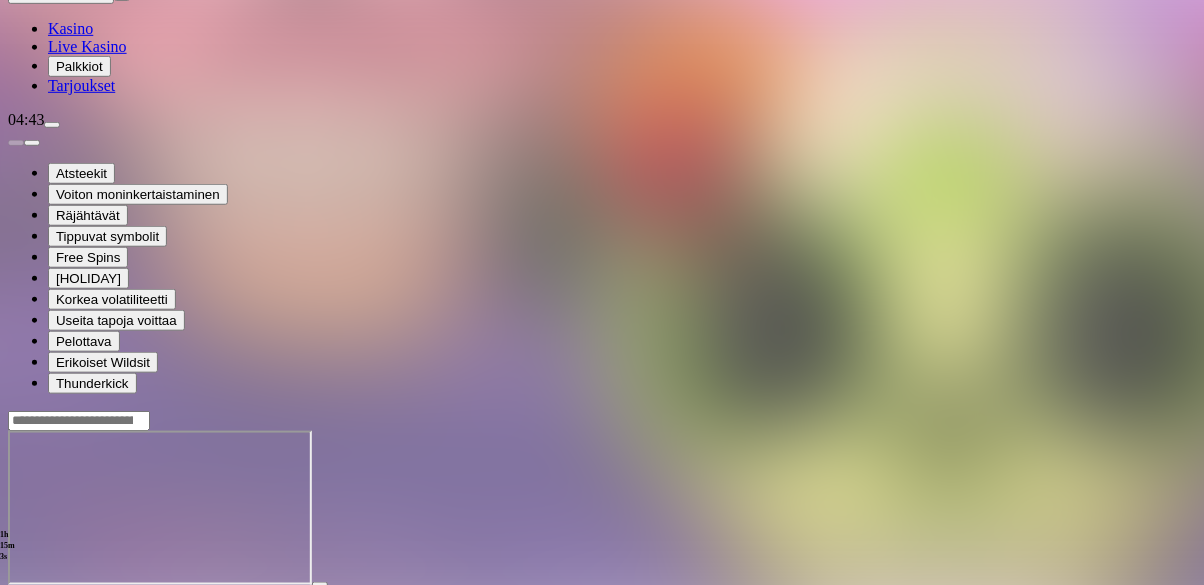 scroll, scrollTop: 0, scrollLeft: 0, axis: both 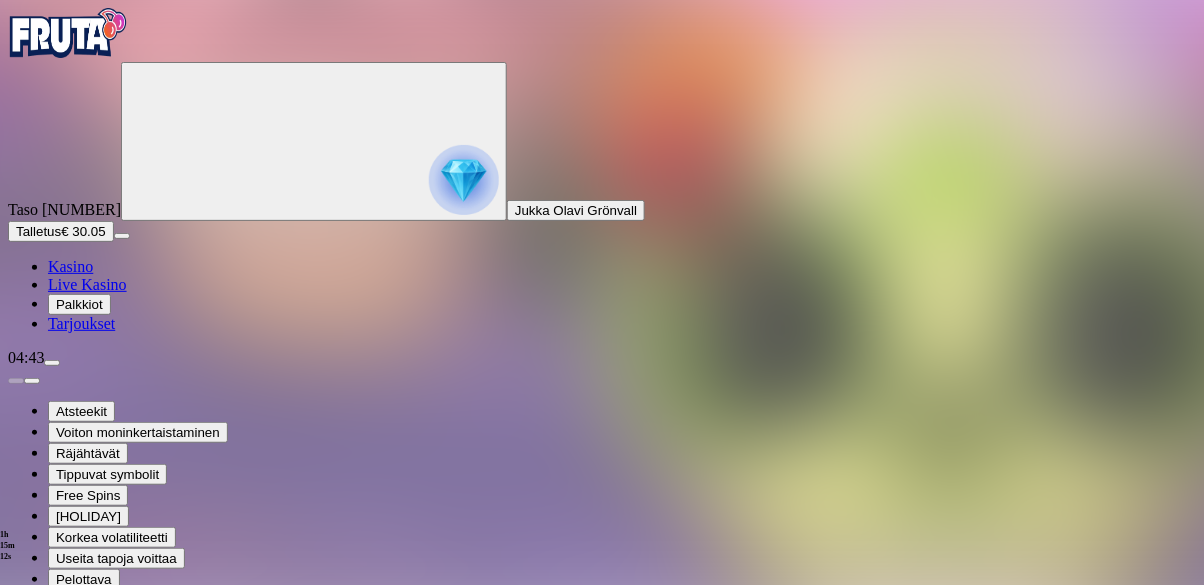 click at bounding box center [16, 841] 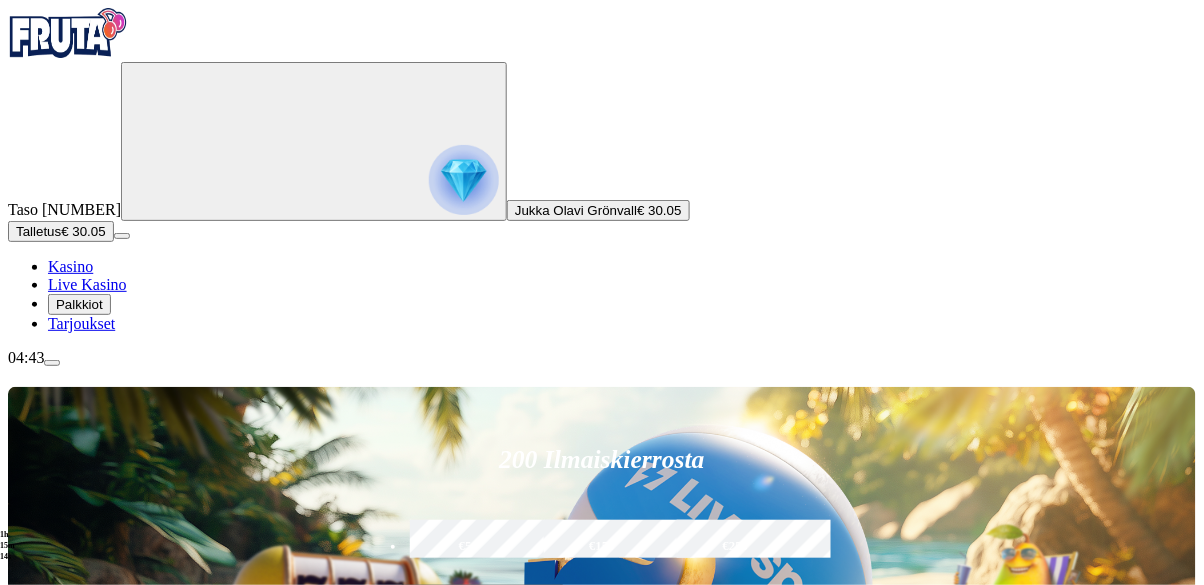 click on "Pelaa nyt" at bounding box center [77, 1379] 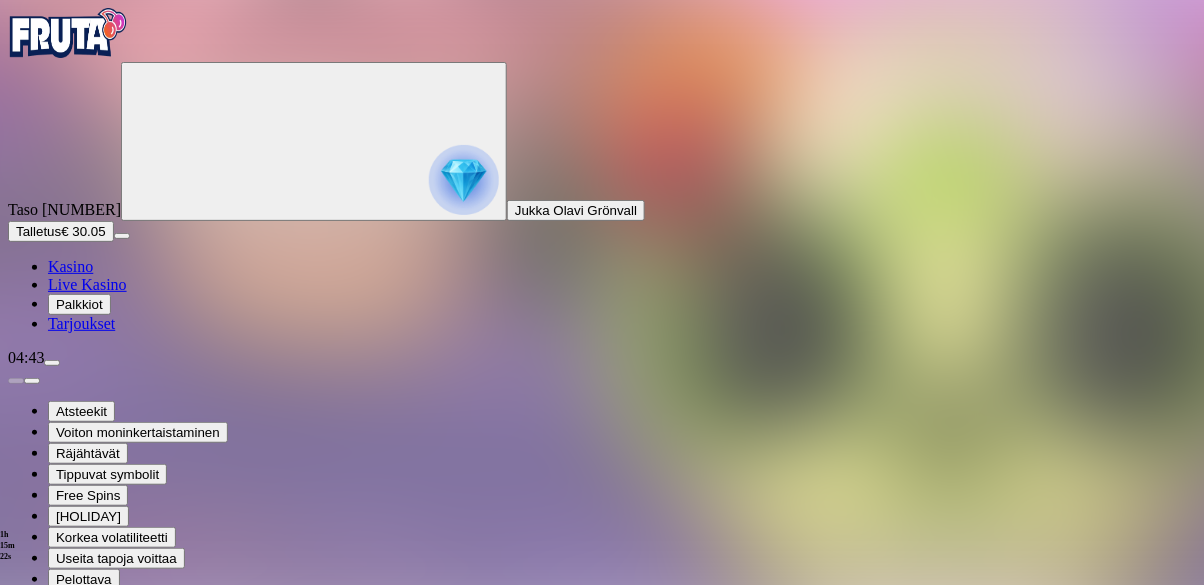 click at bounding box center [16, 841] 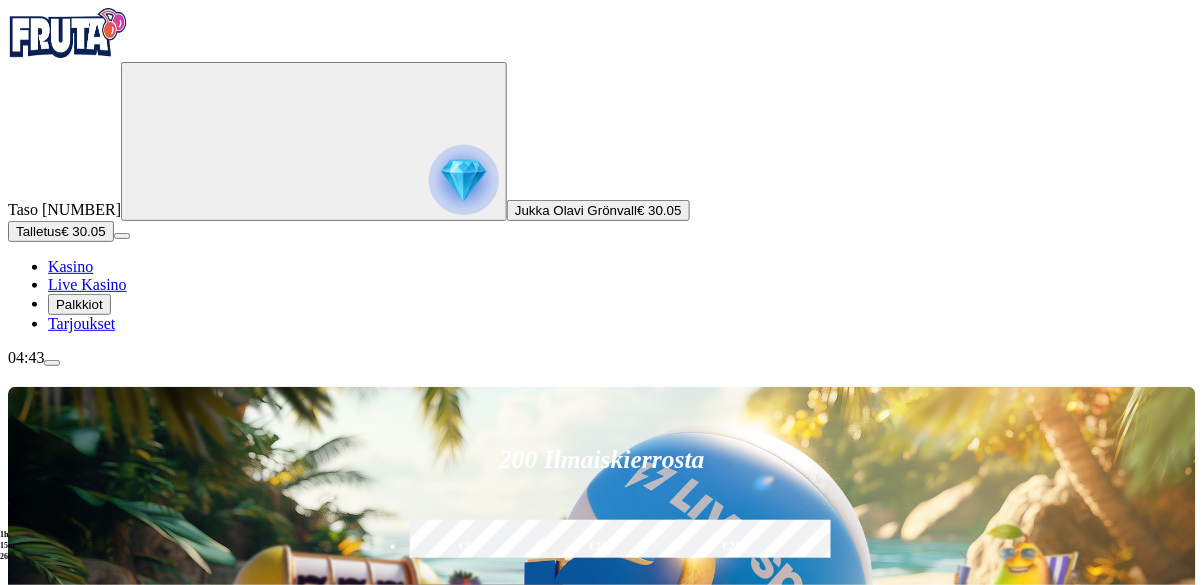 click on "Pelaa nyt" at bounding box center [77, 1188] 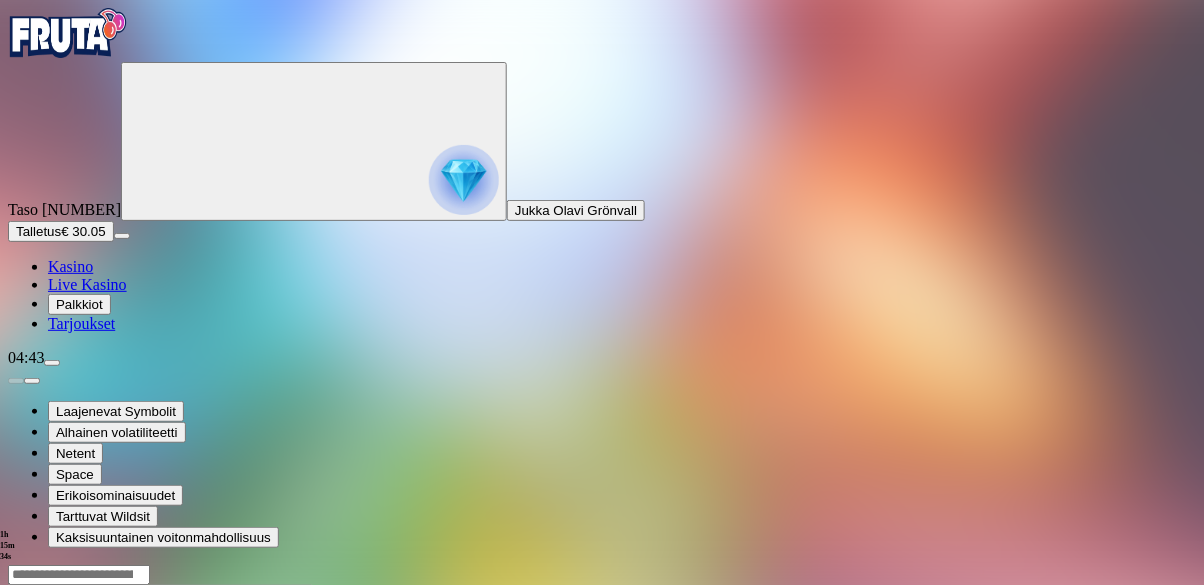 click at bounding box center (48, 757) 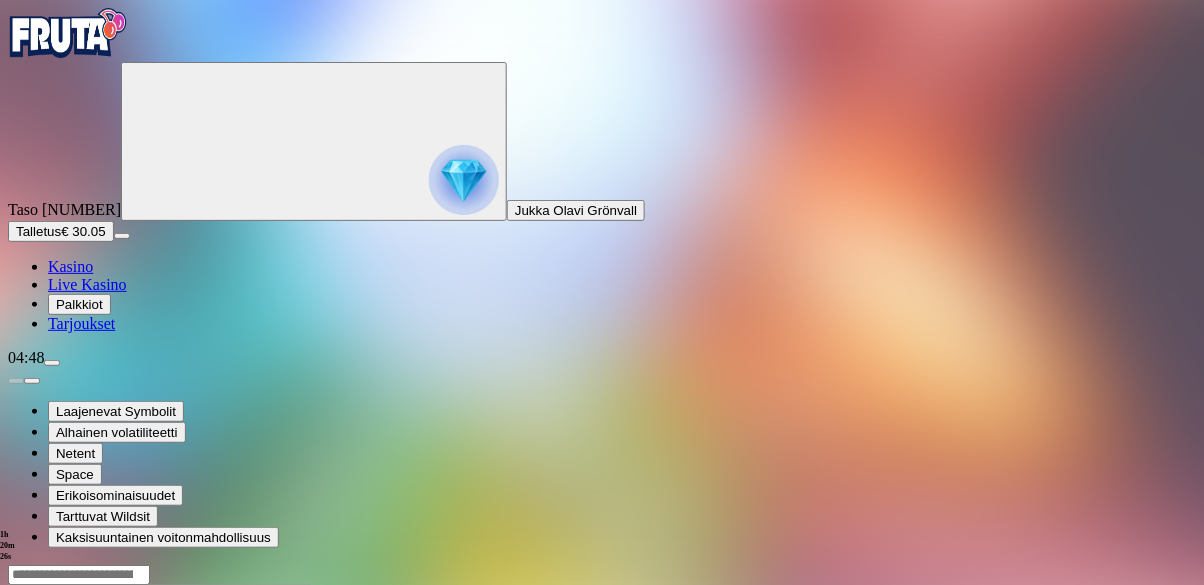 click on "Talletus" at bounding box center (38, 231) 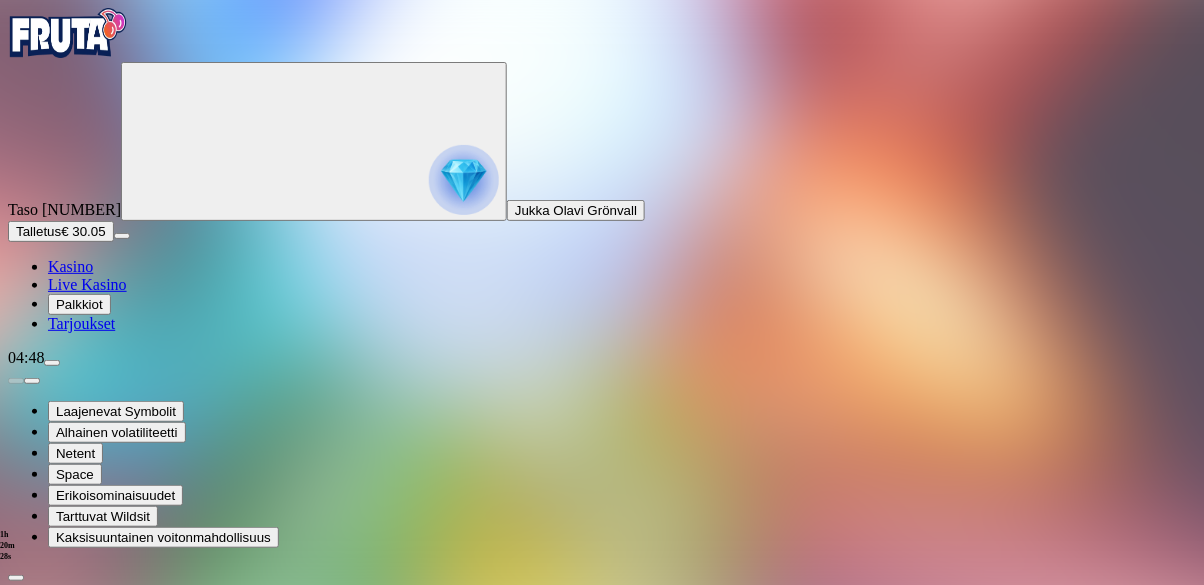 click on "***" at bounding box center [79, 845] 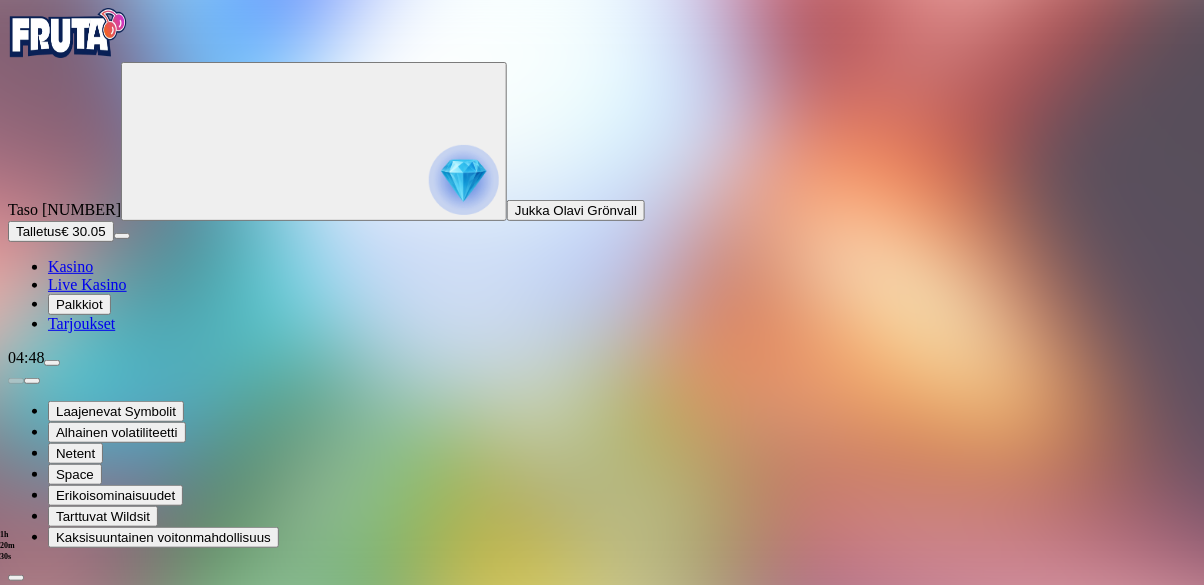 type on "*" 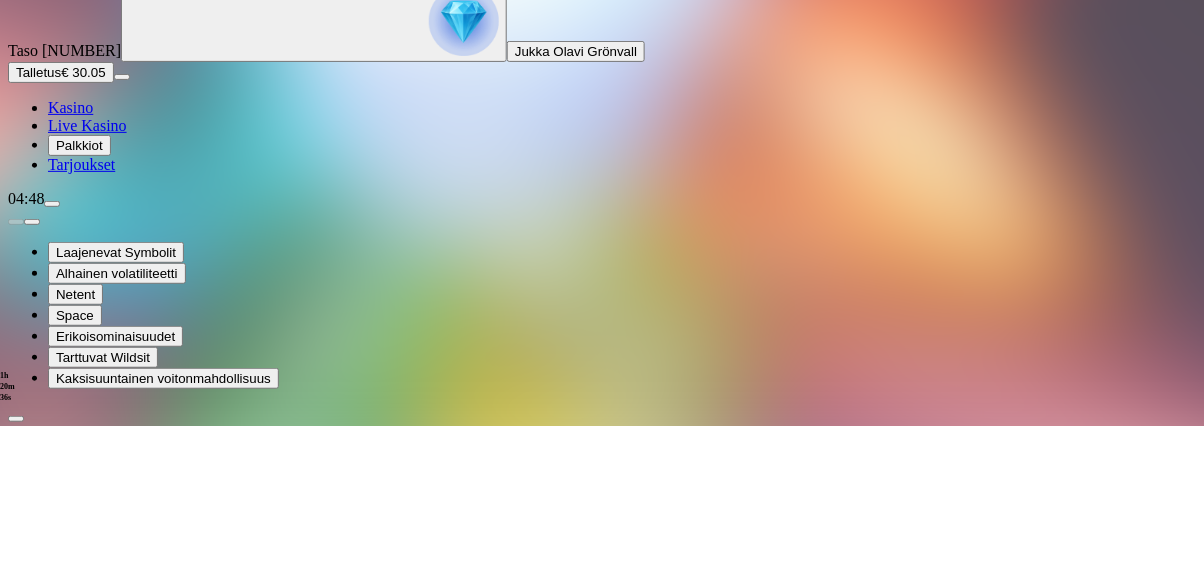 type on "**" 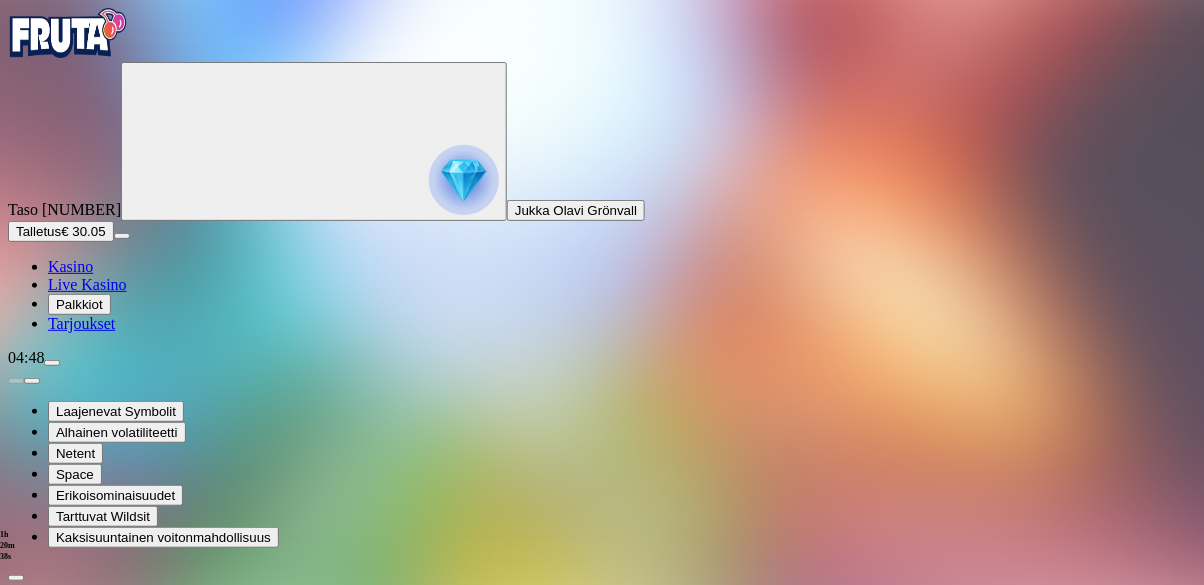 click at bounding box center (602, 825) 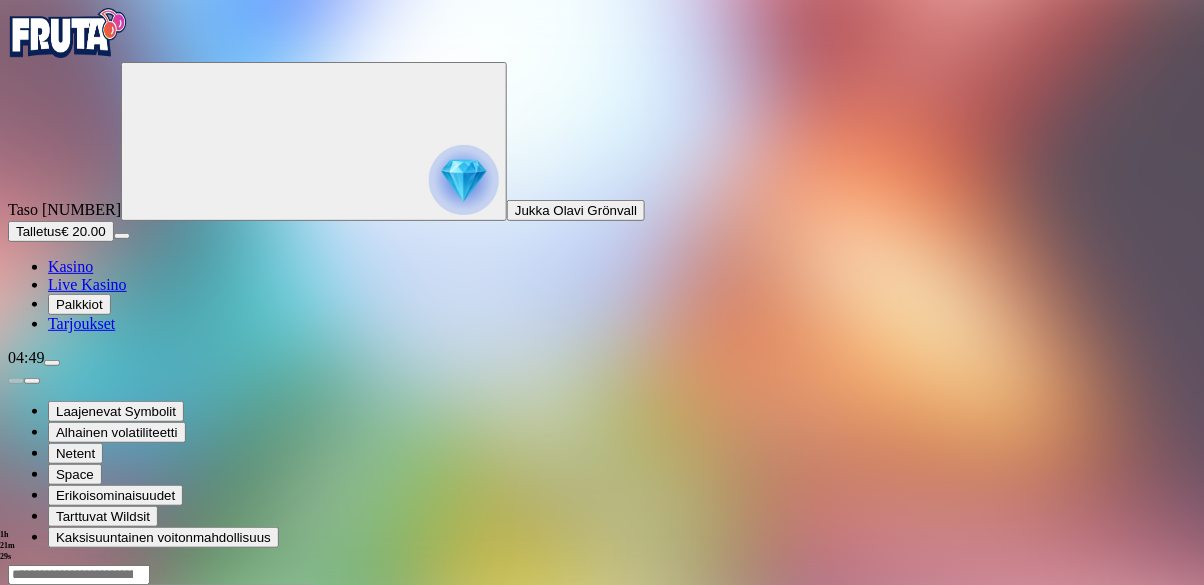 click at bounding box center (16, 757) 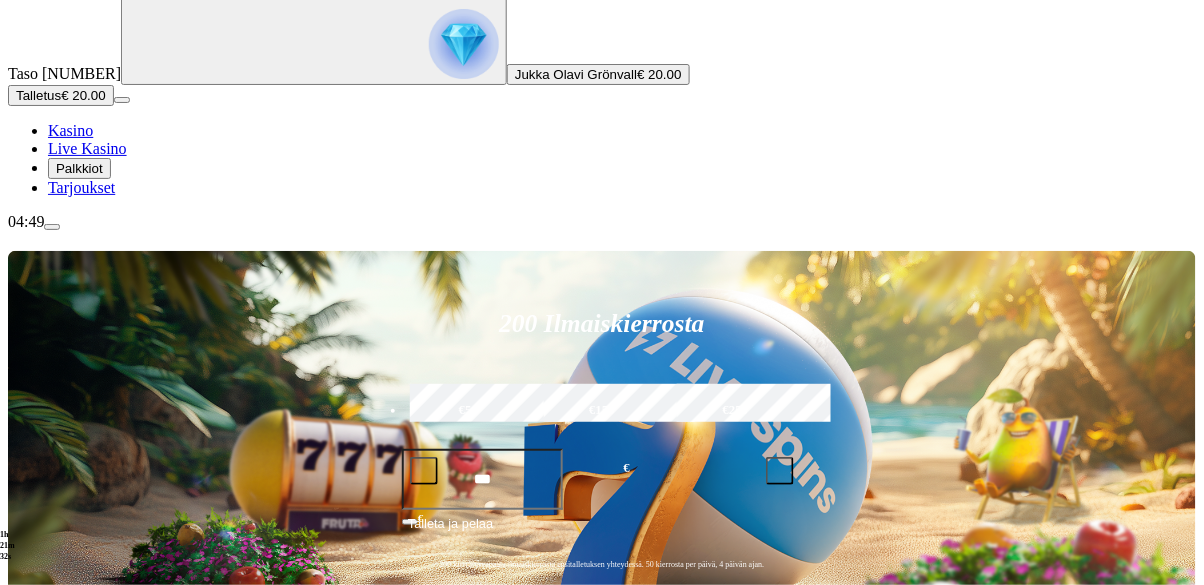 scroll, scrollTop: 137, scrollLeft: 0, axis: vertical 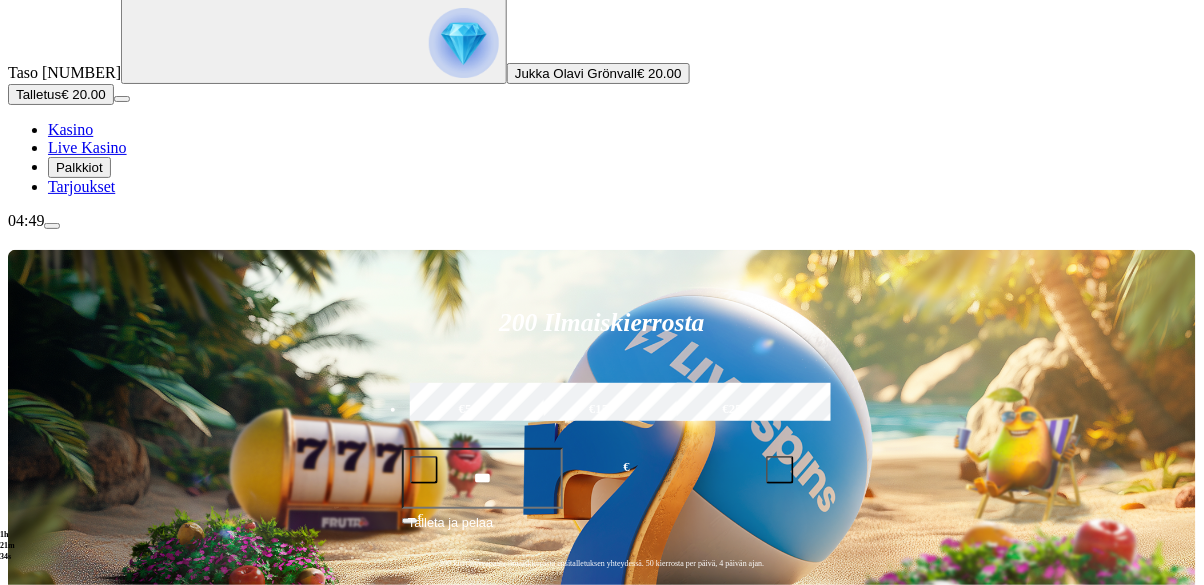 click on "Pelaa nyt" at bounding box center (77, 1242) 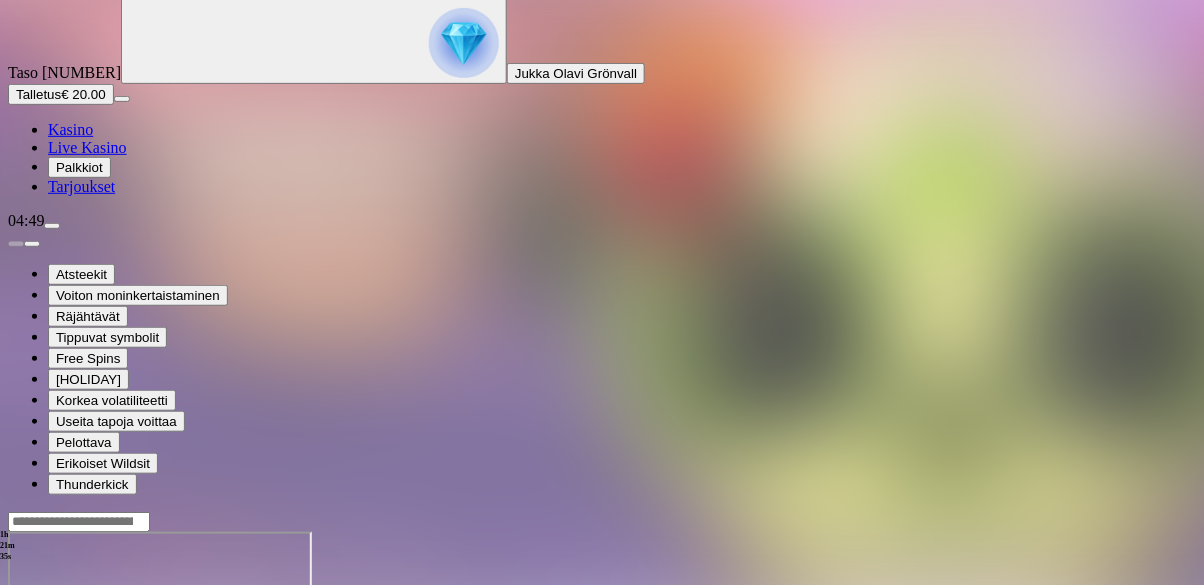 scroll, scrollTop: 0, scrollLeft: 0, axis: both 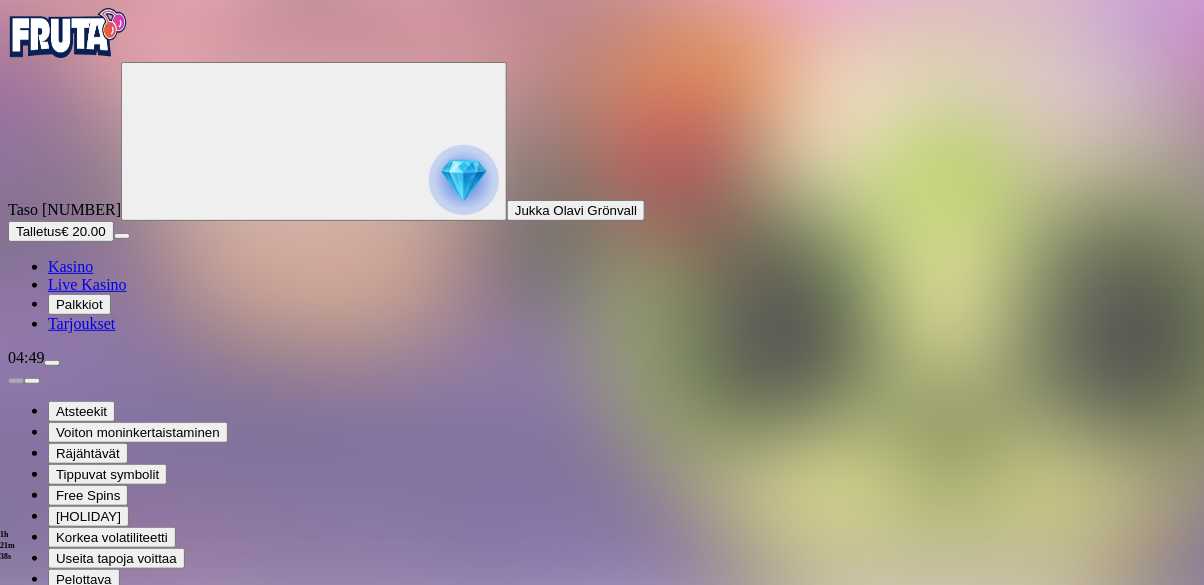click at bounding box center [16, 841] 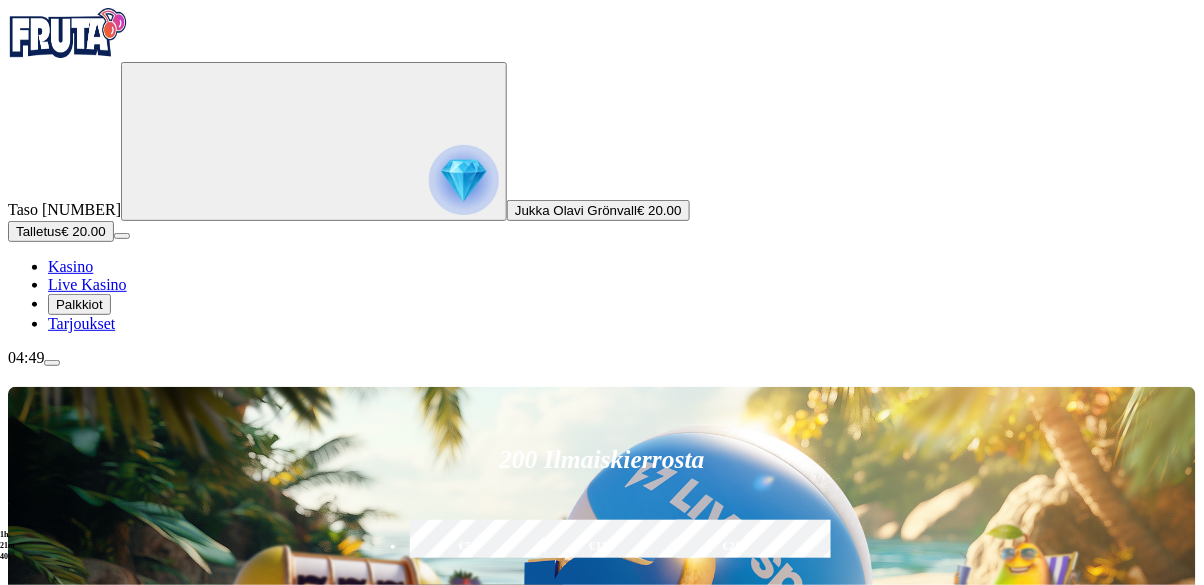 click on "Pelaa nyt" at bounding box center [77, 1188] 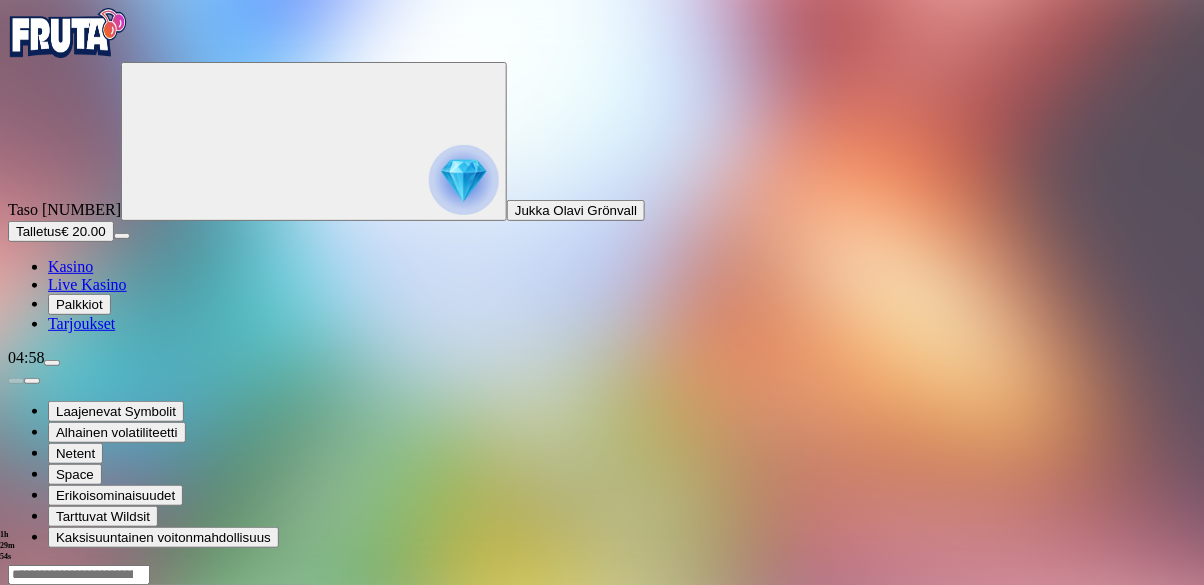 click at bounding box center [16, 757] 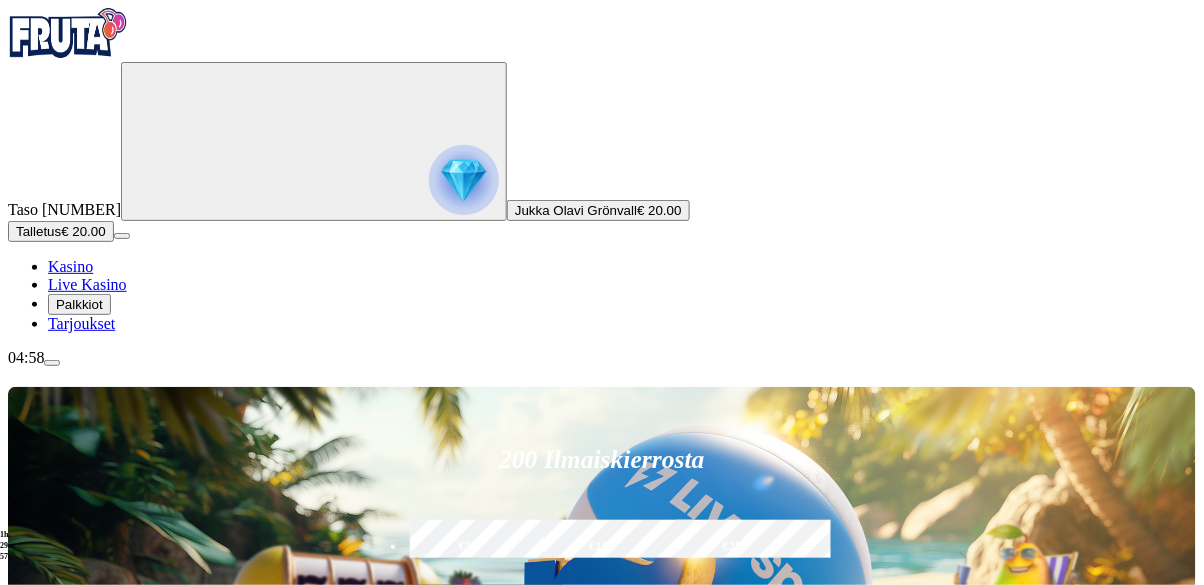 click at bounding box center (52, 363) 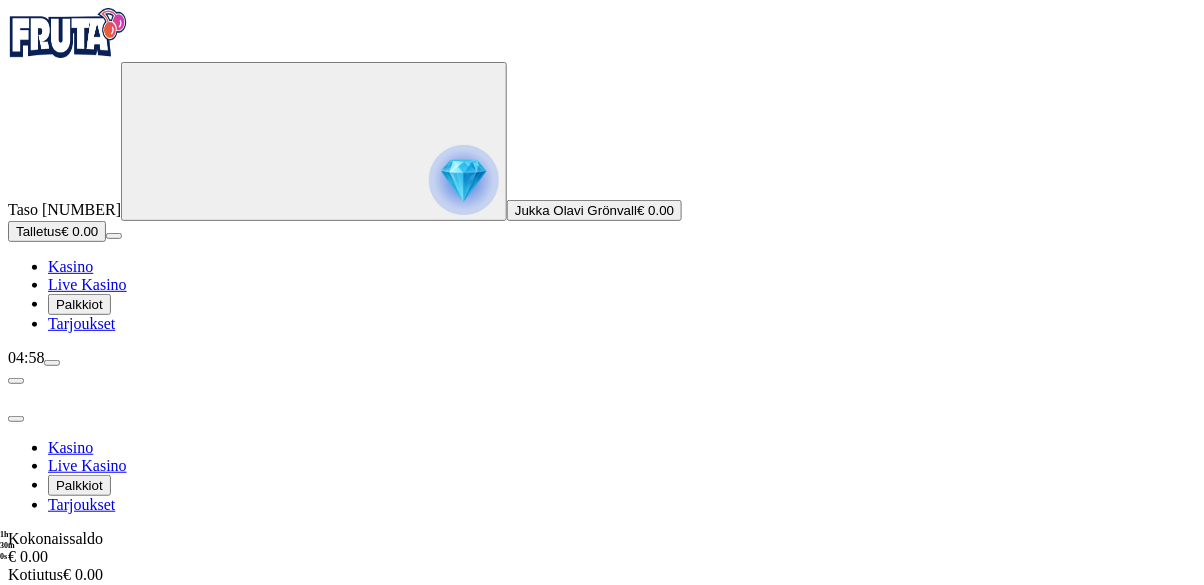 click on "04:58" at bounding box center (602, 358) 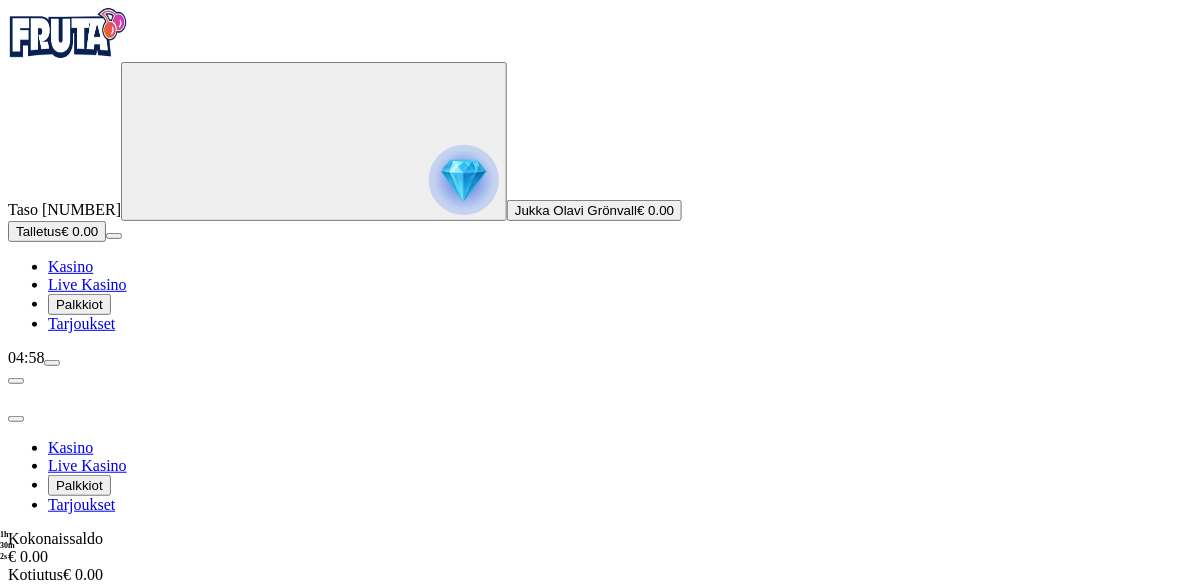 click on "Palkkiot" at bounding box center (79, 304) 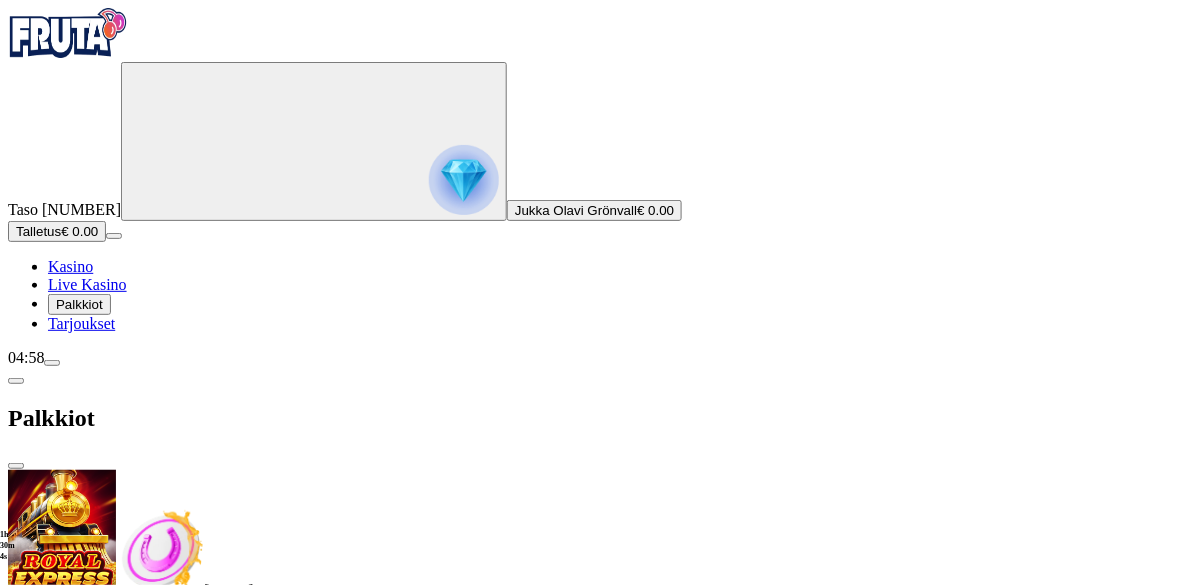 click at bounding box center [88, 709] 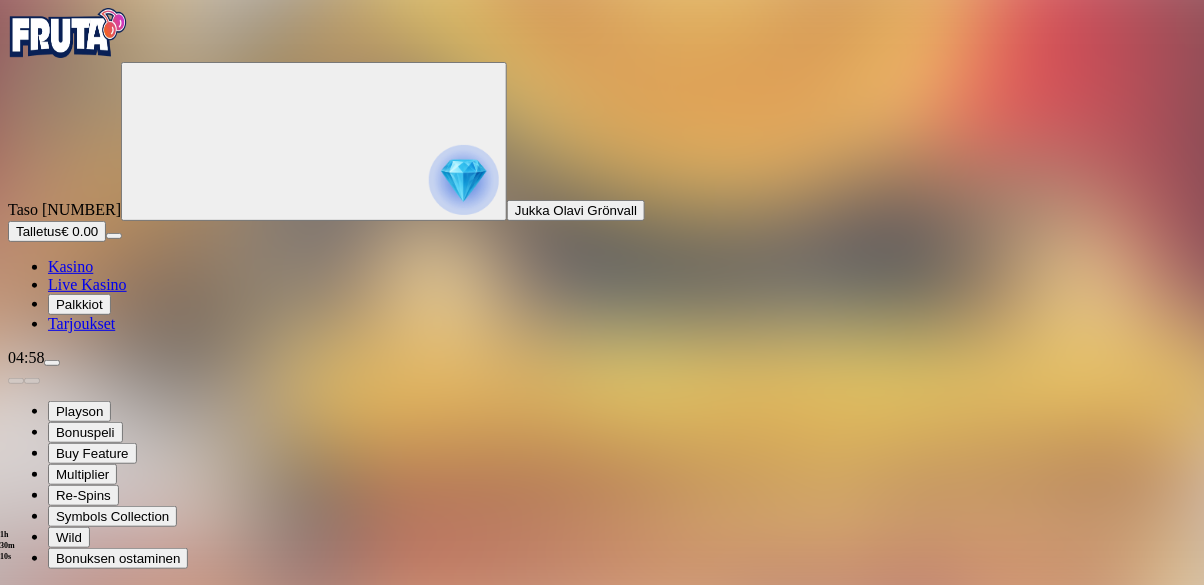 click at bounding box center [16, 778] 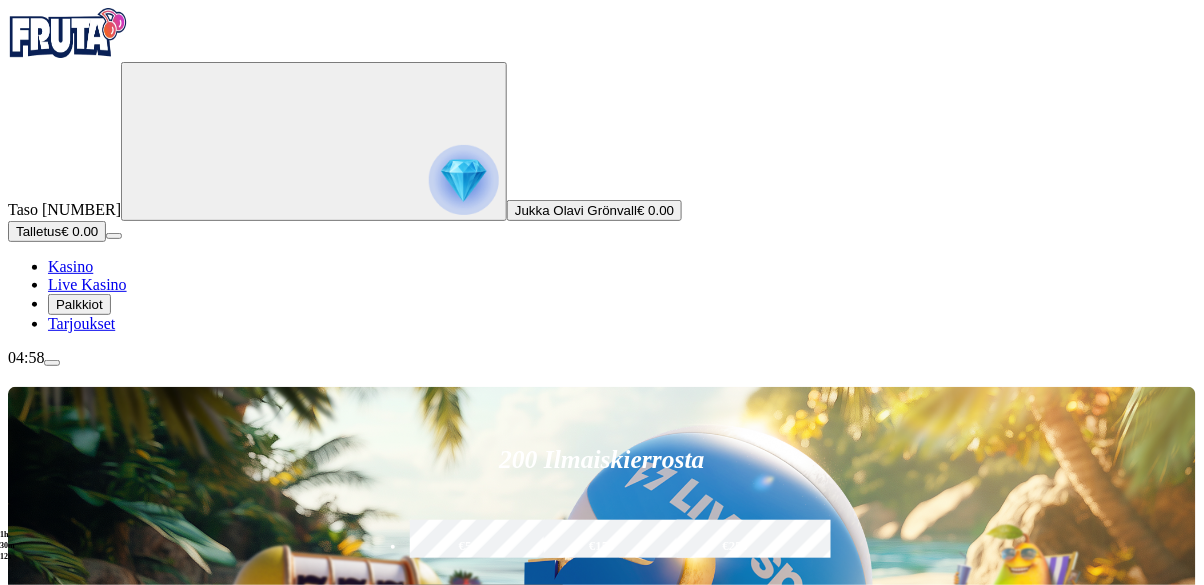 click at bounding box center (52, 363) 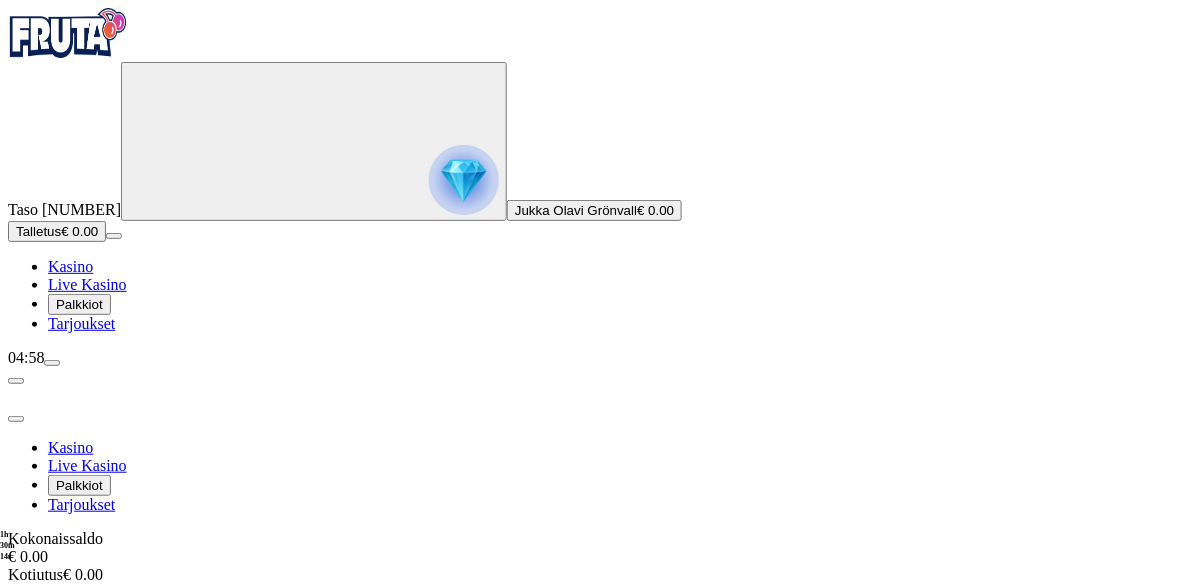 scroll, scrollTop: 127, scrollLeft: 0, axis: vertical 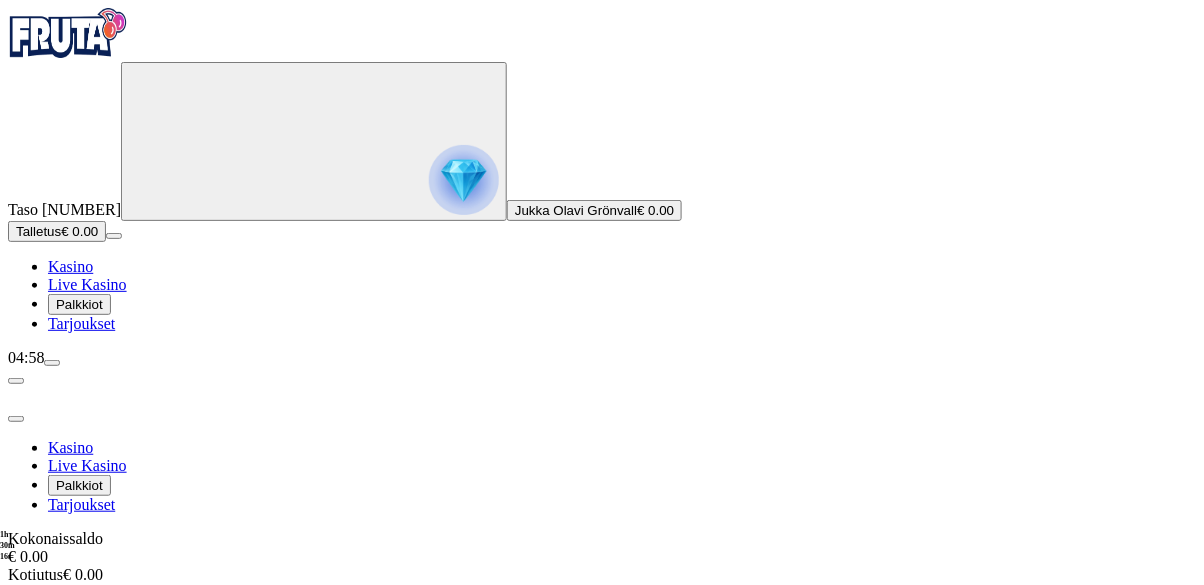 click on "Kirjaudu ulos" at bounding box center (54, 854) 